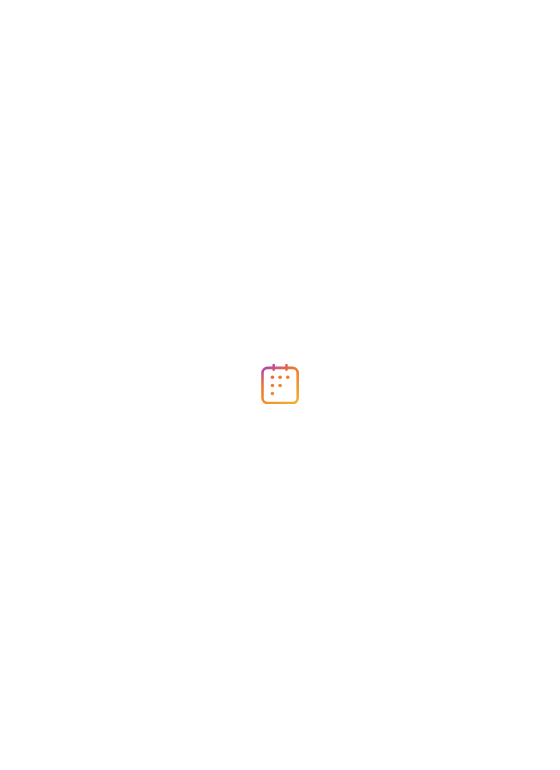 scroll, scrollTop: 0, scrollLeft: 0, axis: both 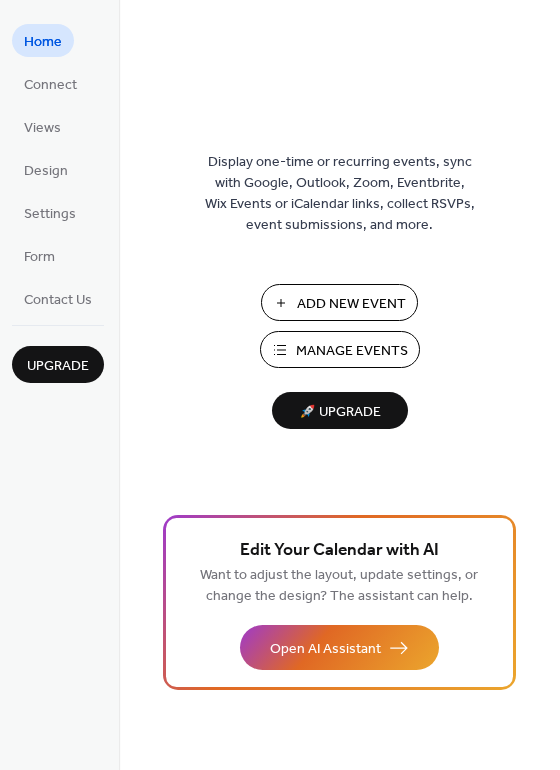 click on "Manage Events" at bounding box center [352, 351] 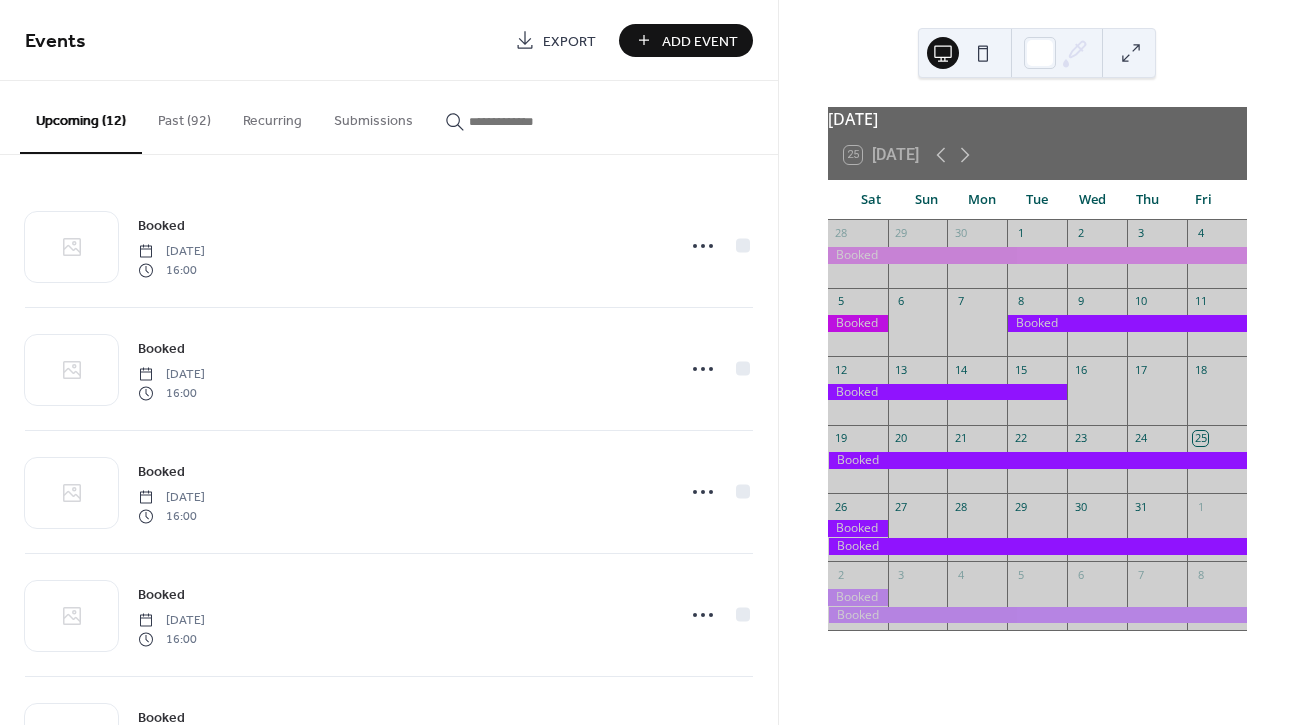 scroll, scrollTop: 0, scrollLeft: 0, axis: both 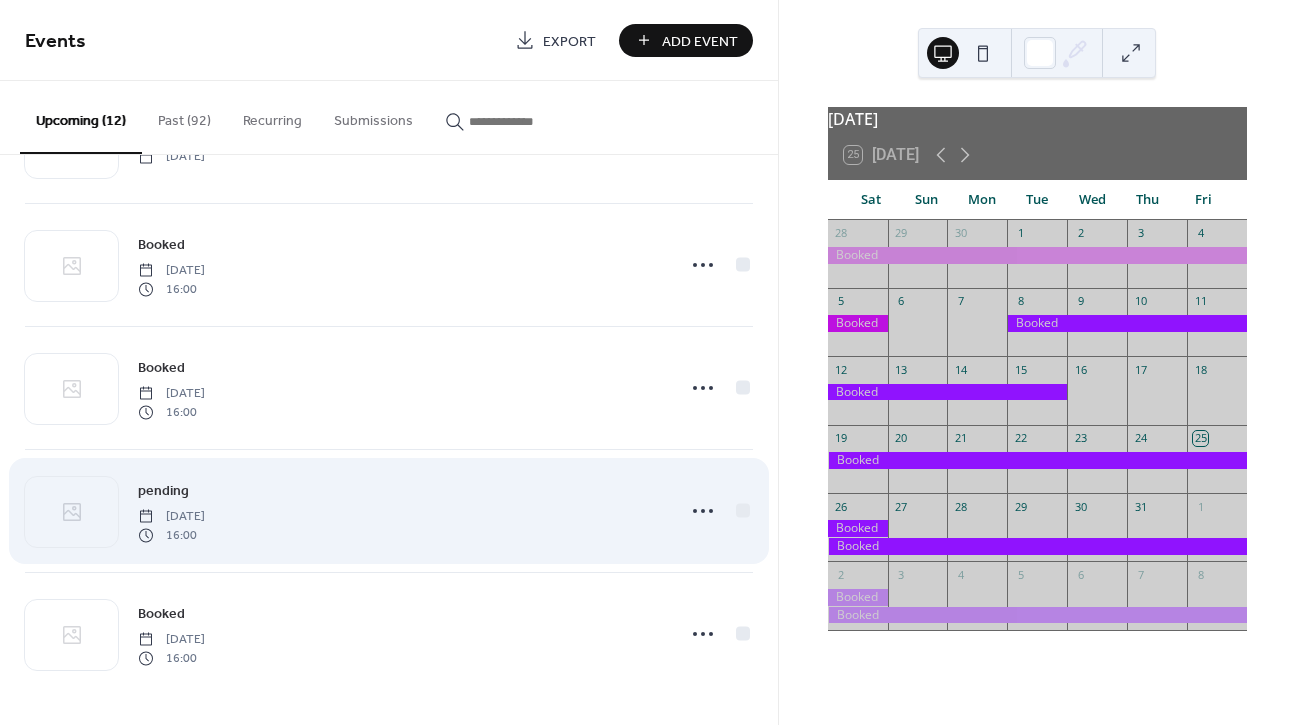 click on "pending Saturday, July 18, 2026 16:00" at bounding box center (400, 511) 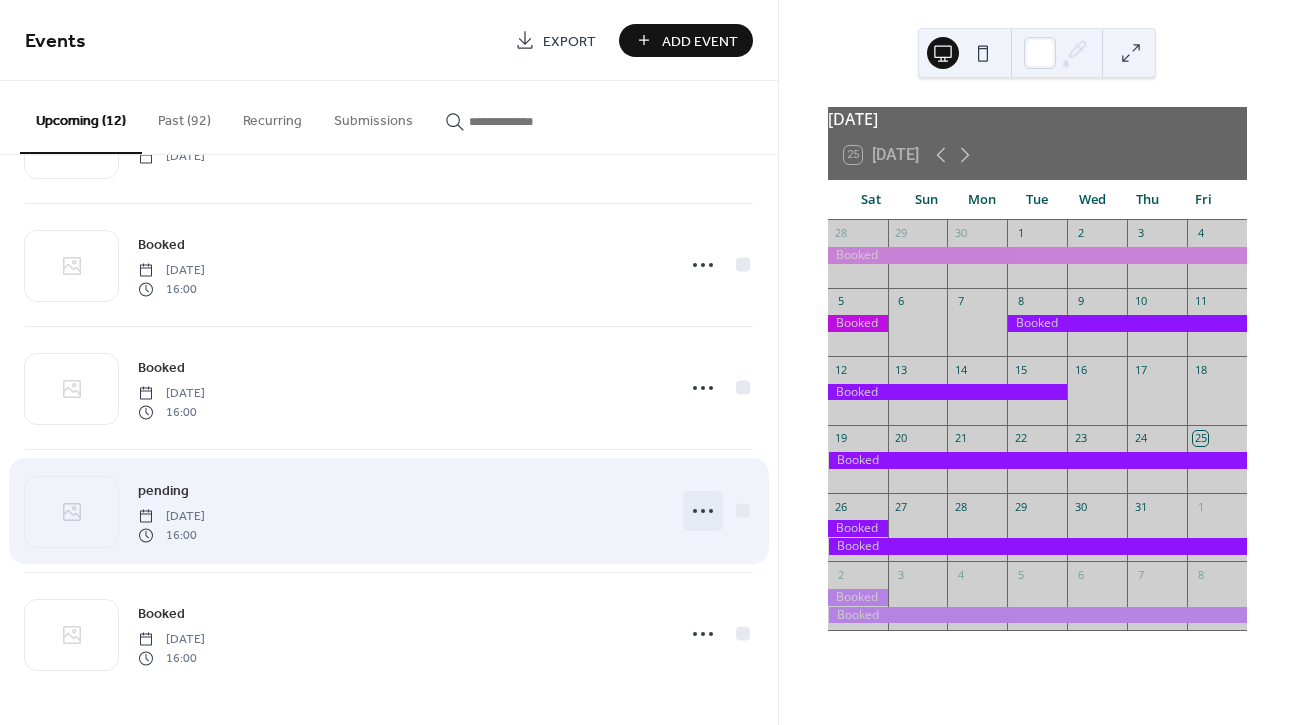 click 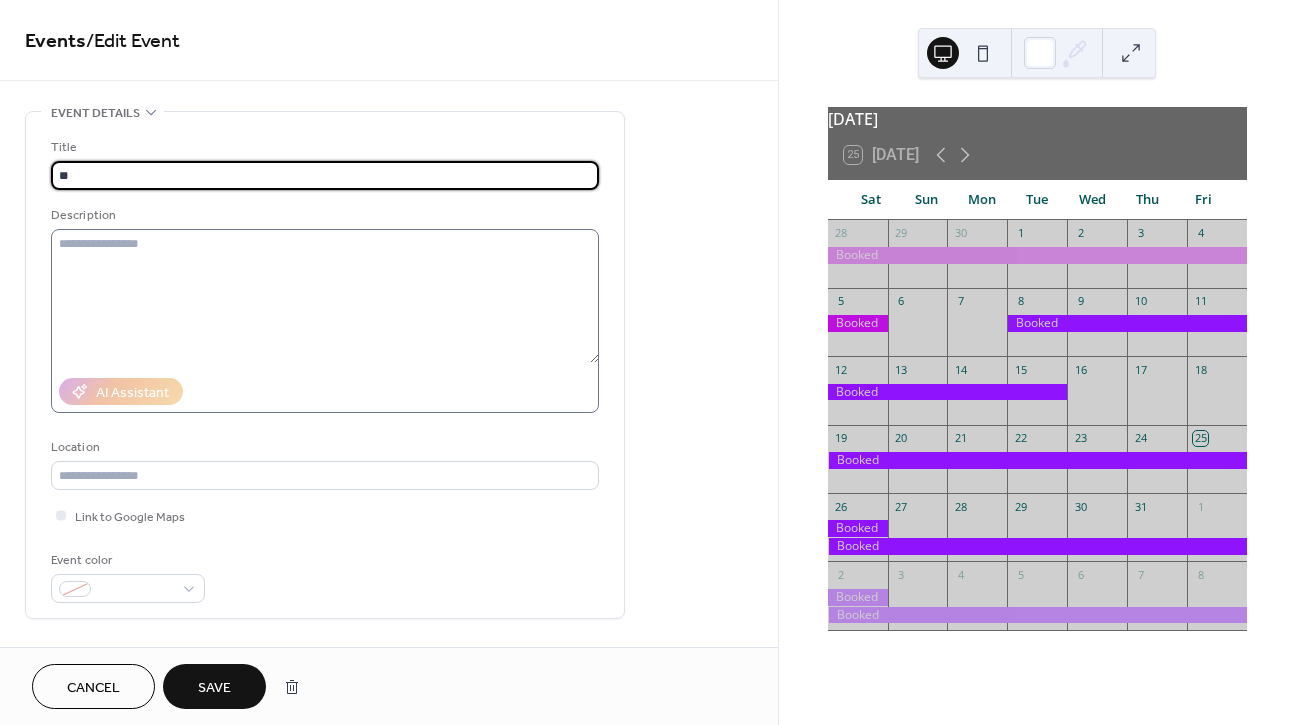 type on "*" 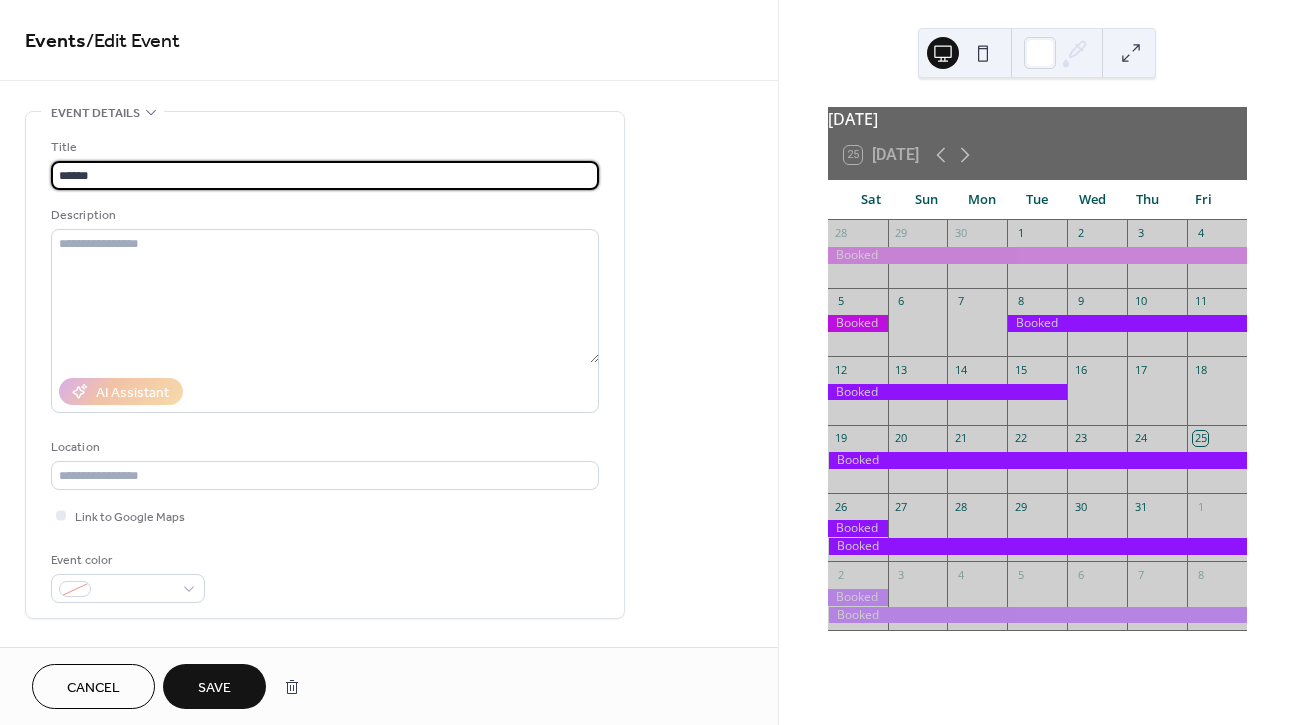 type on "******" 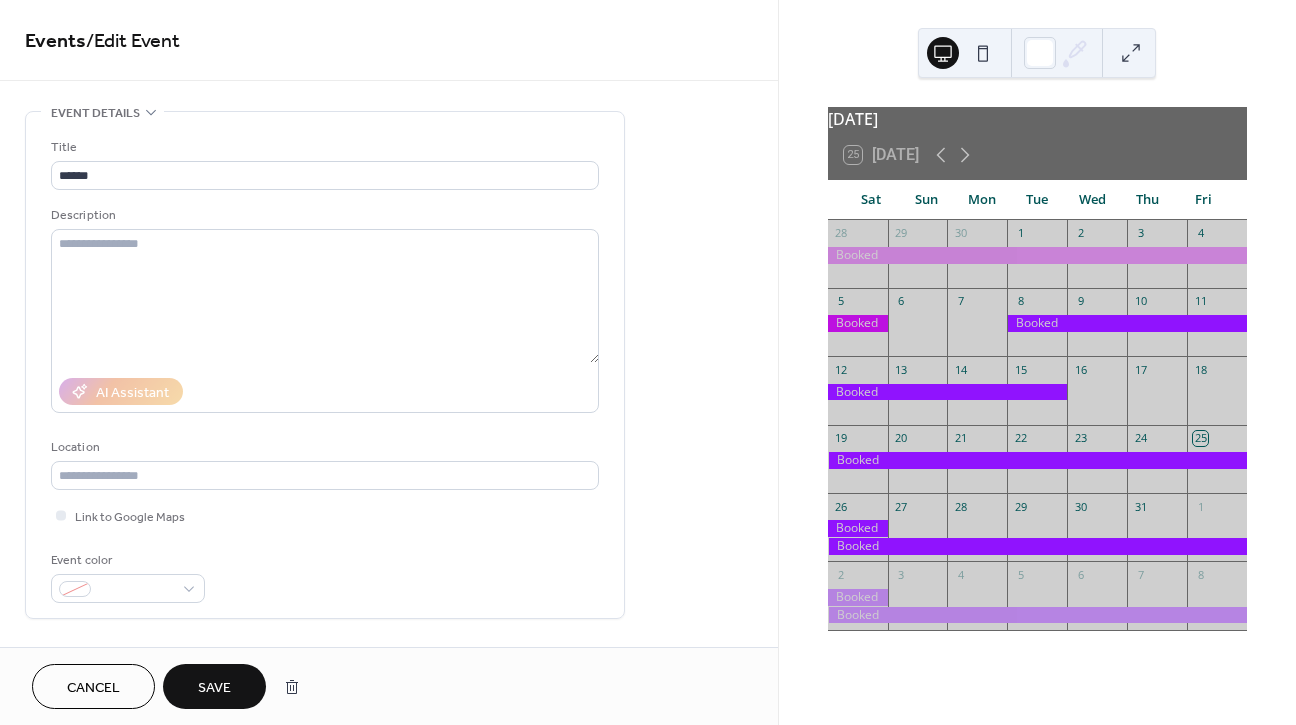 click on "Save" at bounding box center (214, 688) 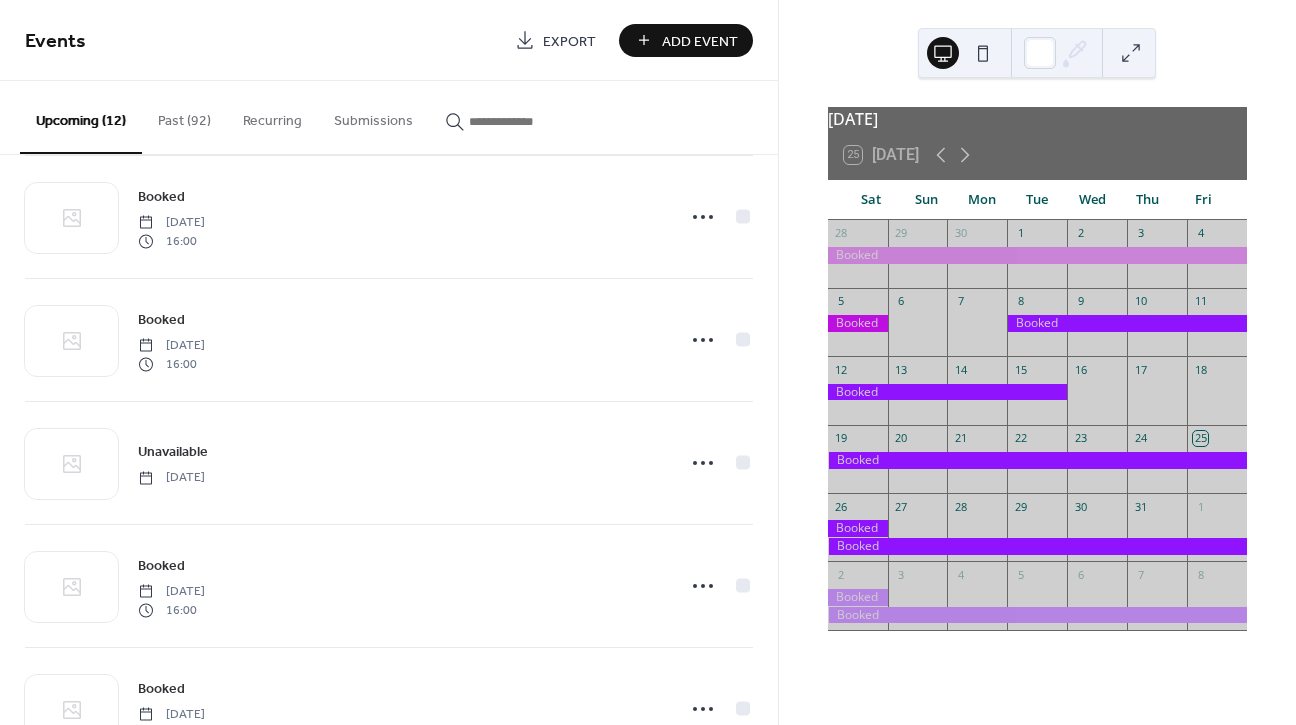 scroll, scrollTop: 650, scrollLeft: 0, axis: vertical 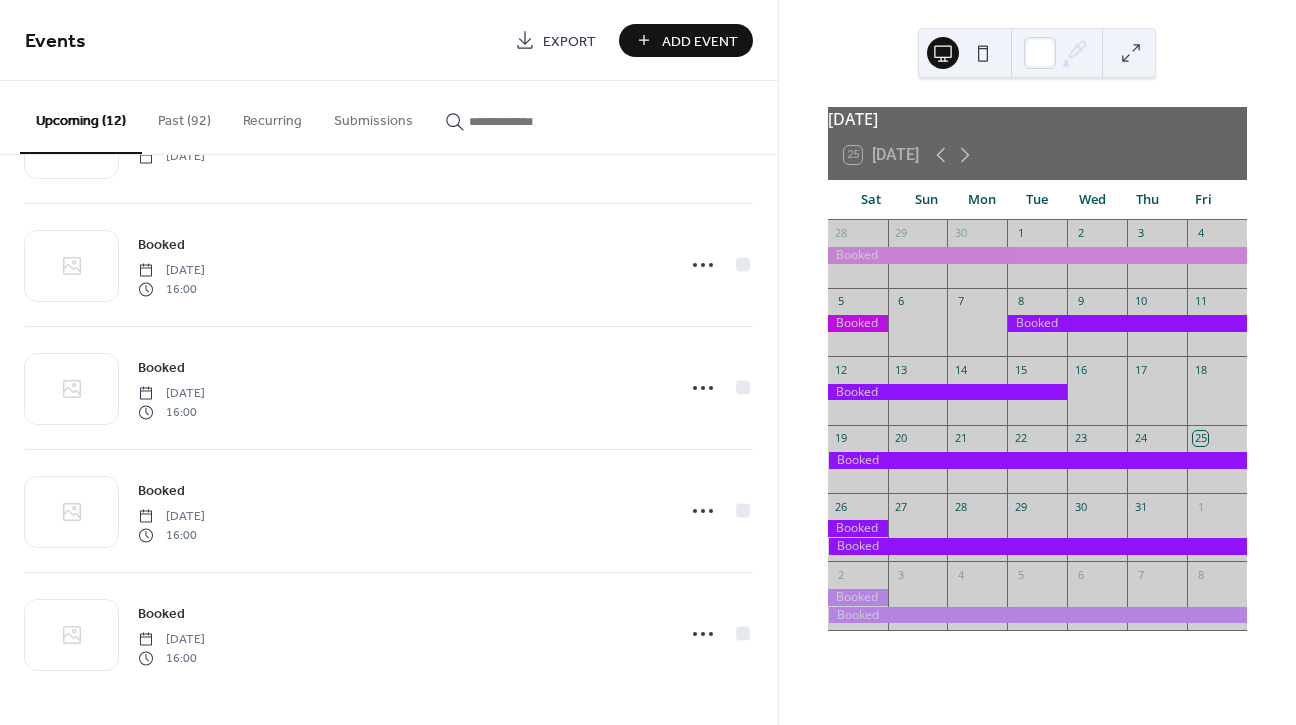 click on "Add Event" at bounding box center (700, 41) 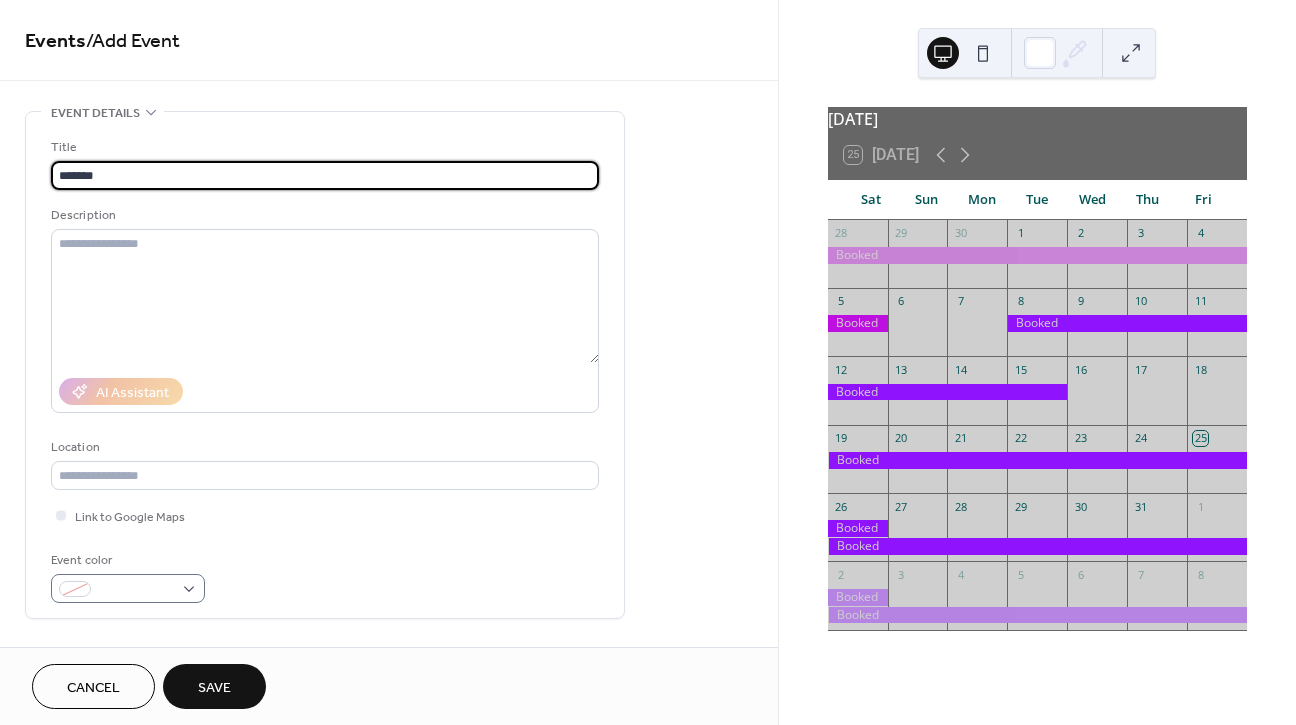type on "*******" 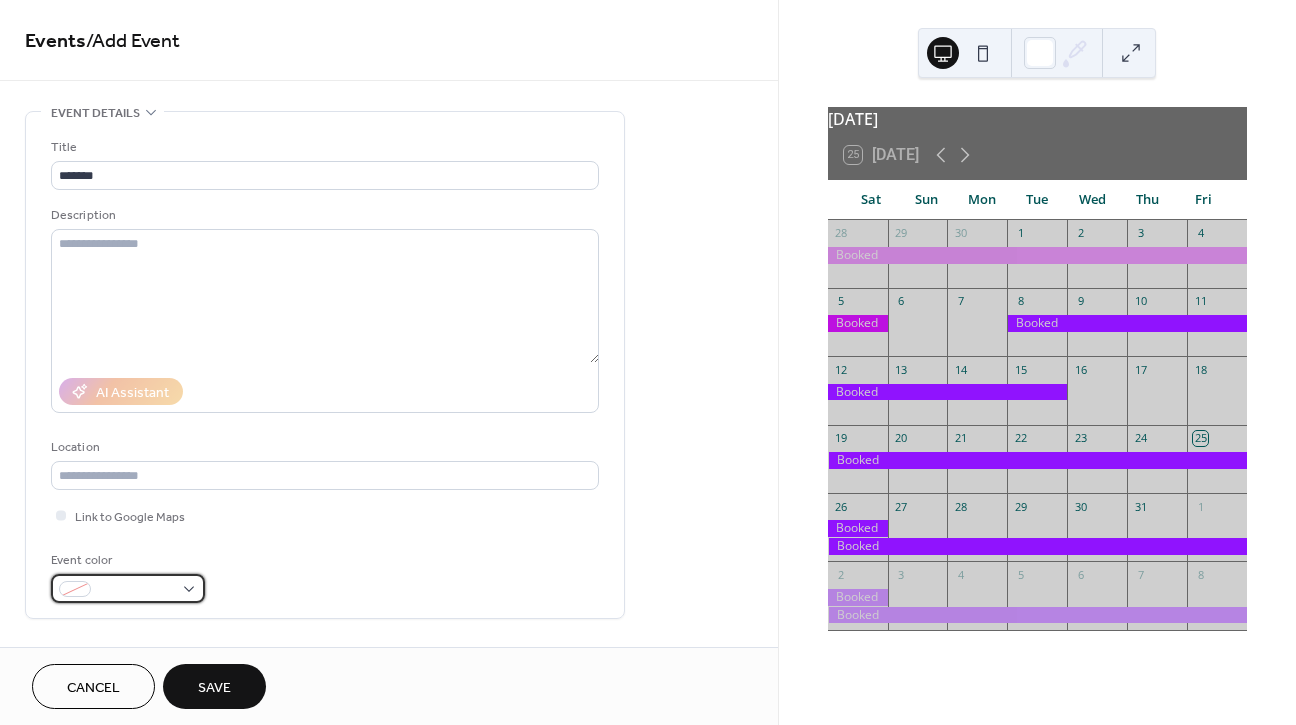 click at bounding box center (128, 588) 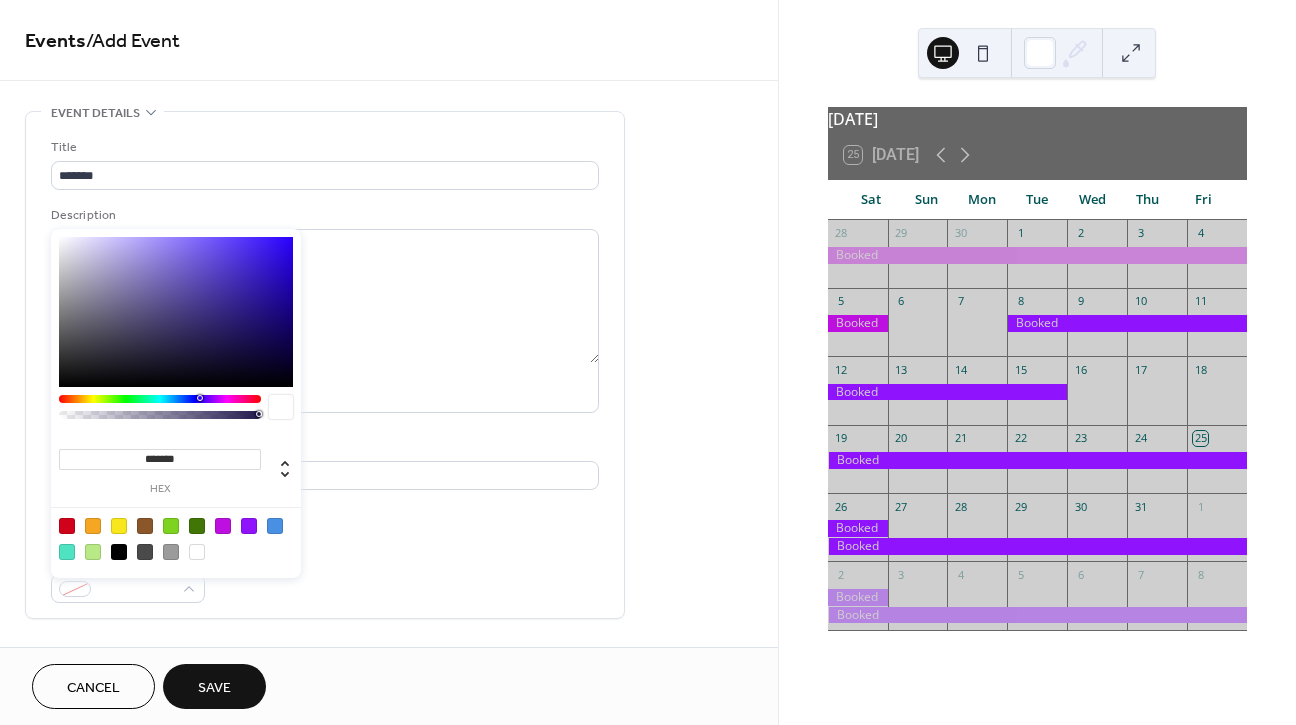 click at bounding box center (249, 526) 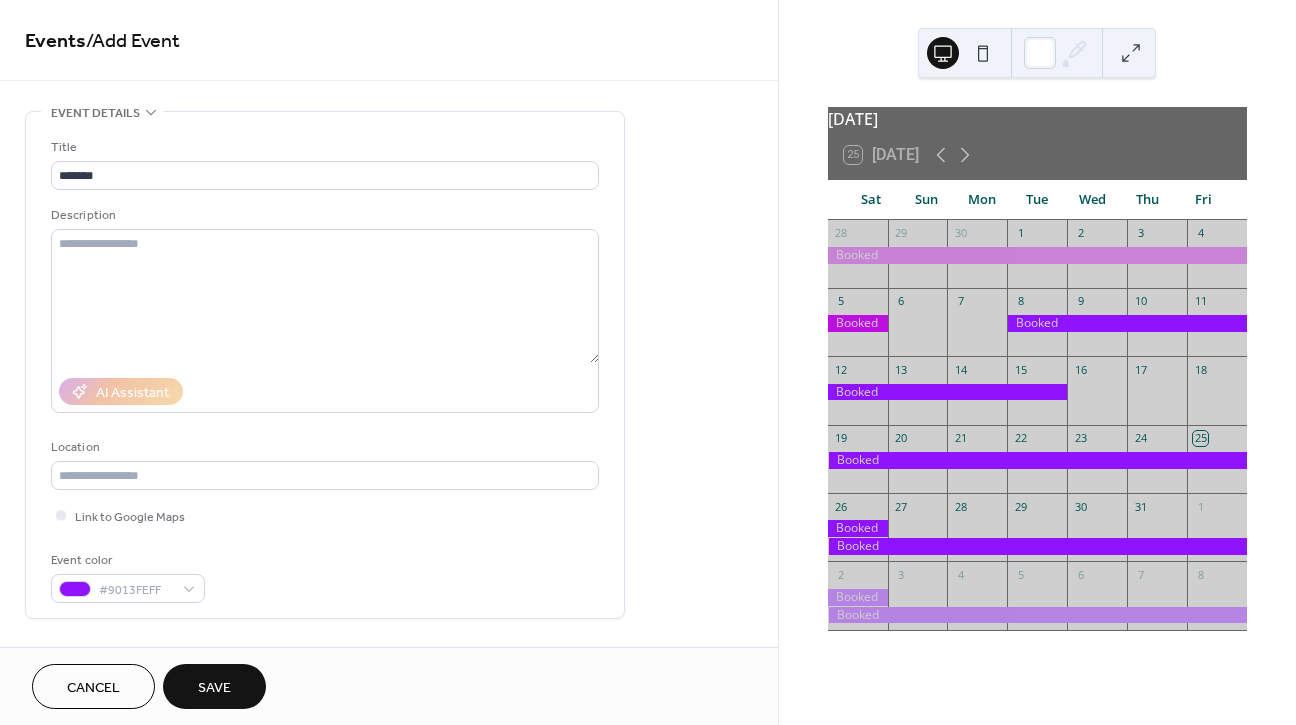 click on "Event color #9013FEFF" at bounding box center (325, 576) 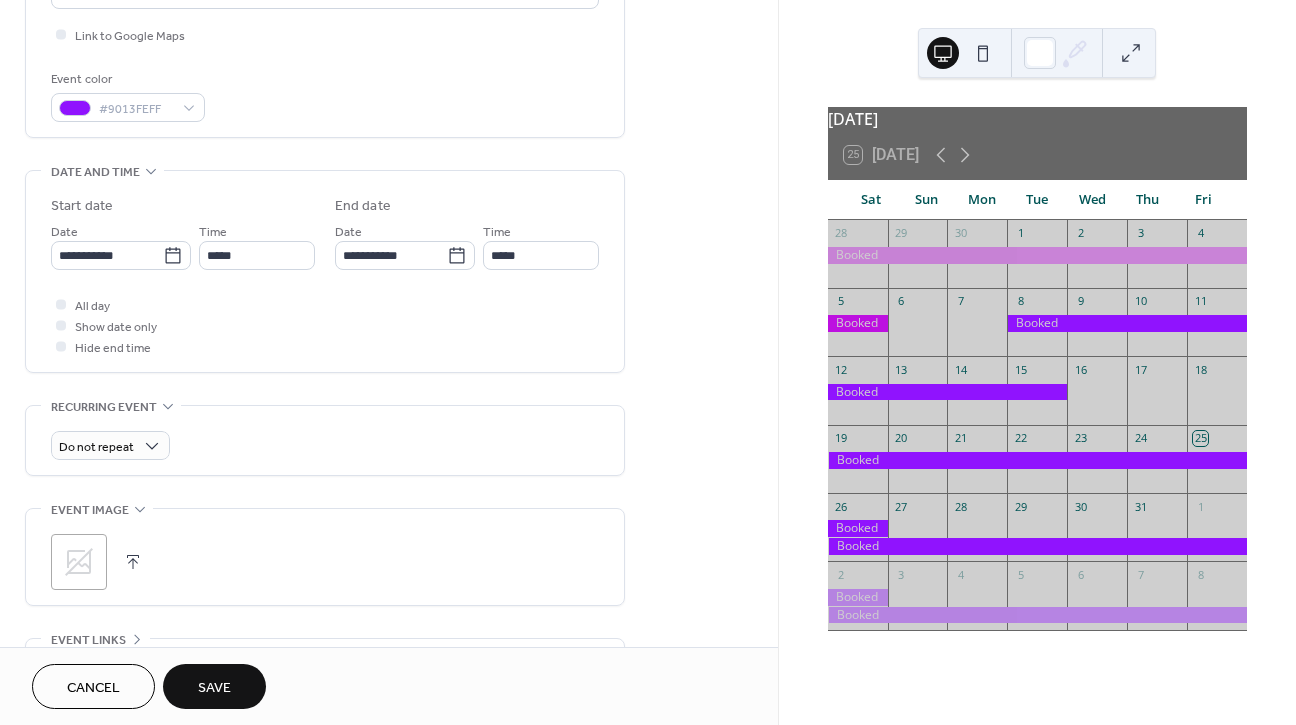 scroll, scrollTop: 500, scrollLeft: 0, axis: vertical 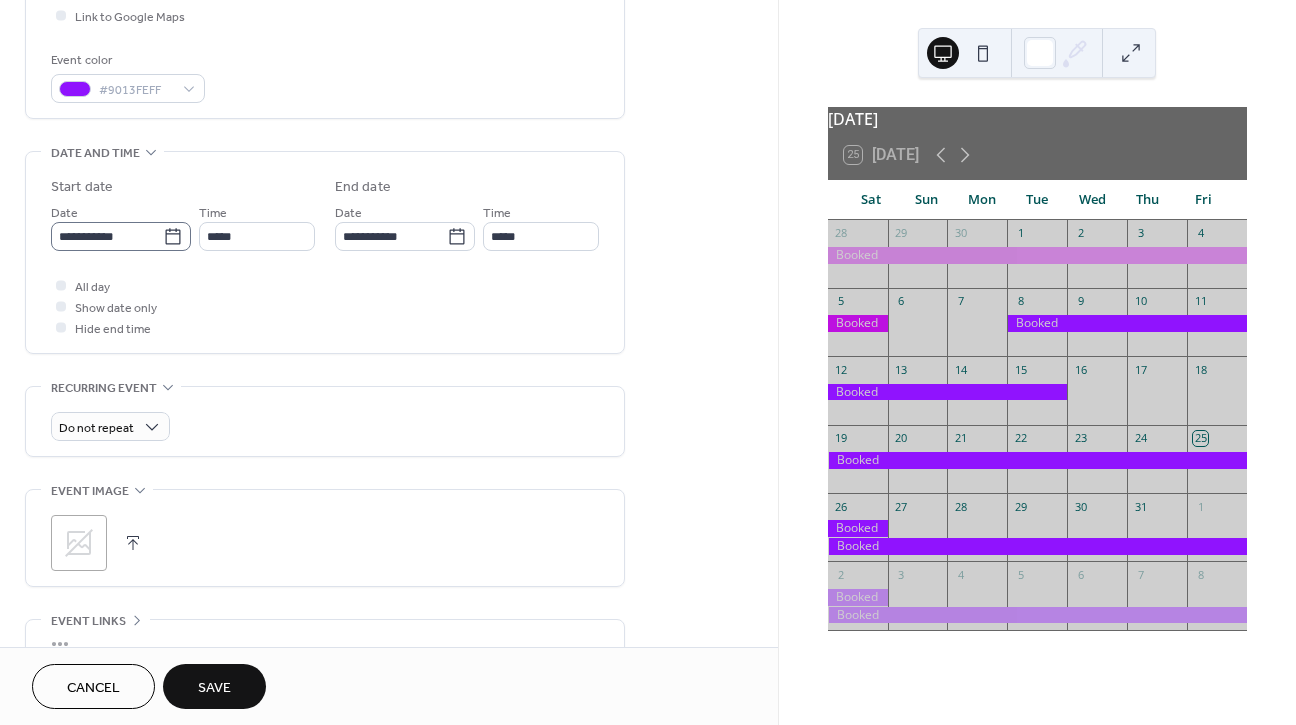 click 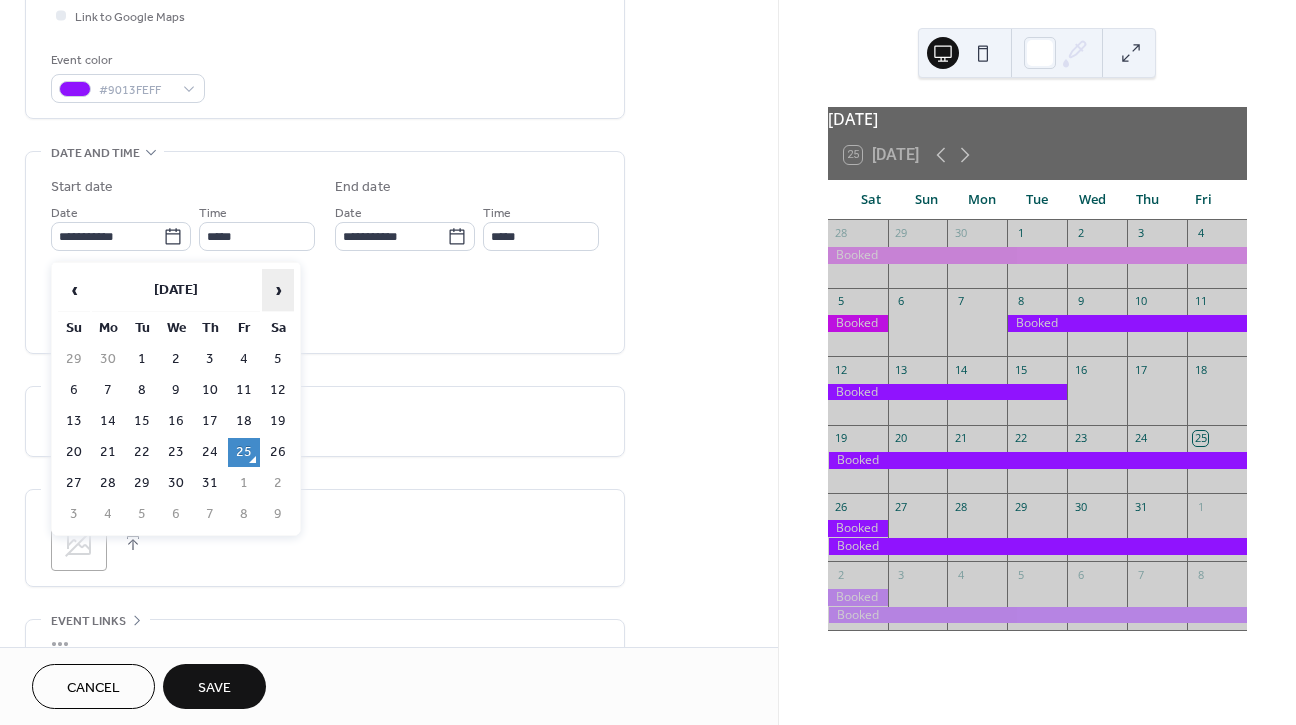 click on "›" at bounding box center (278, 290) 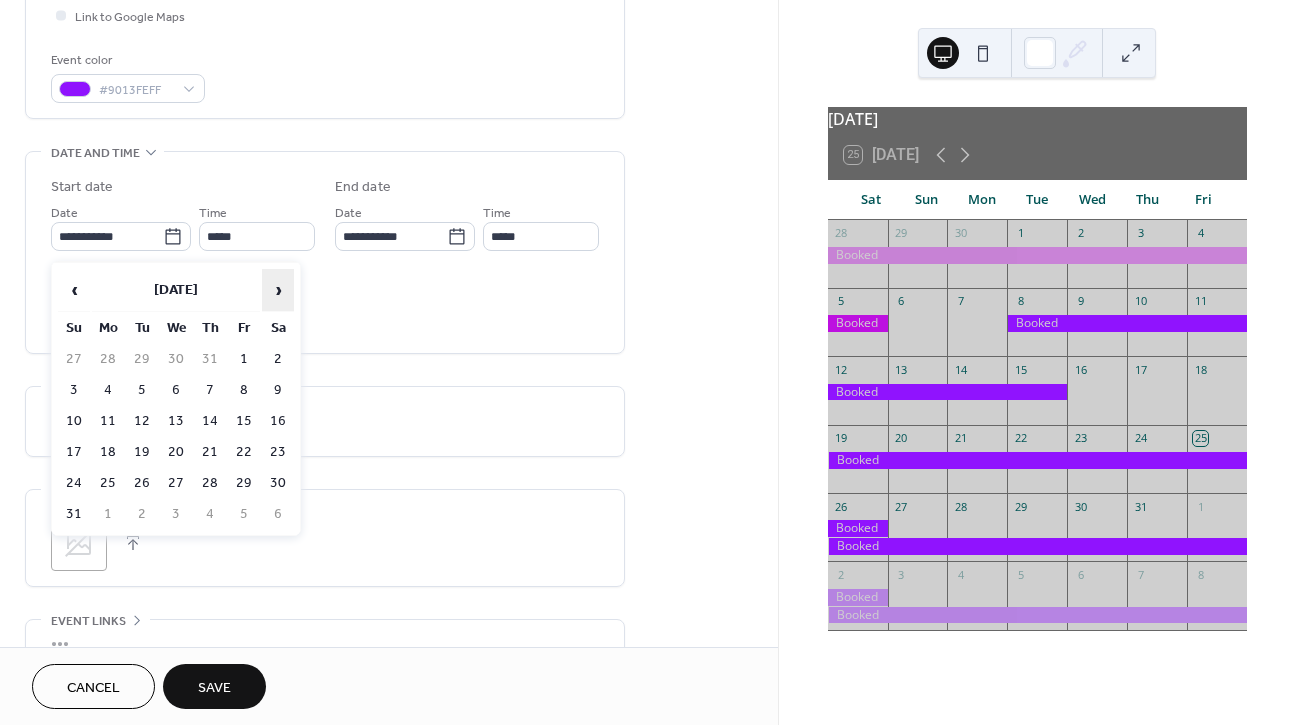 click on "›" at bounding box center [278, 290] 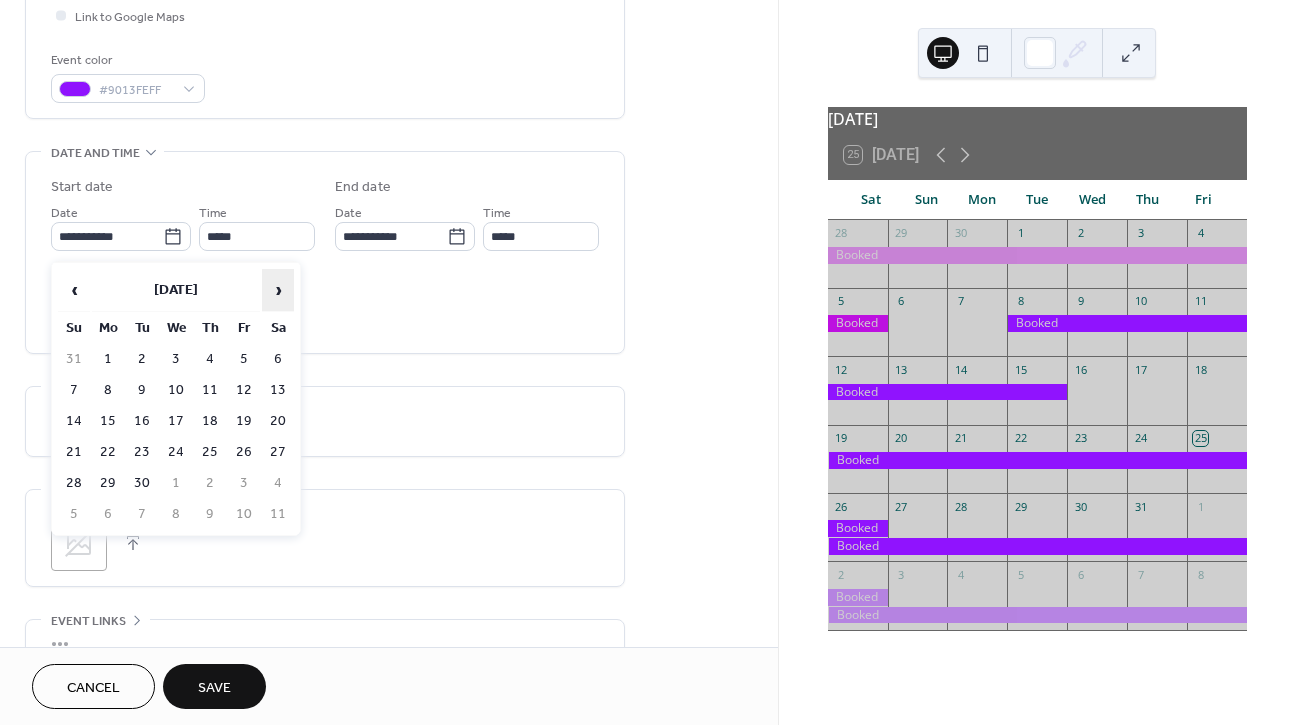 click on "›" at bounding box center (278, 290) 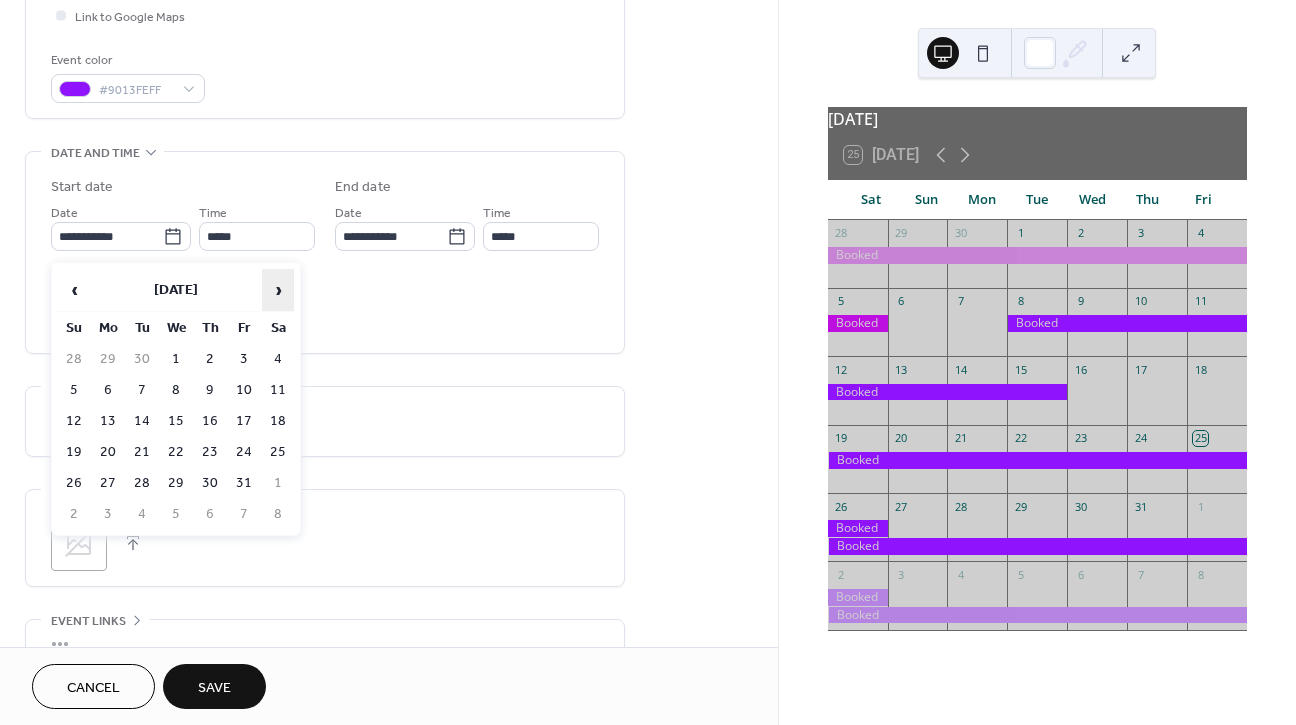 click on "›" at bounding box center (278, 290) 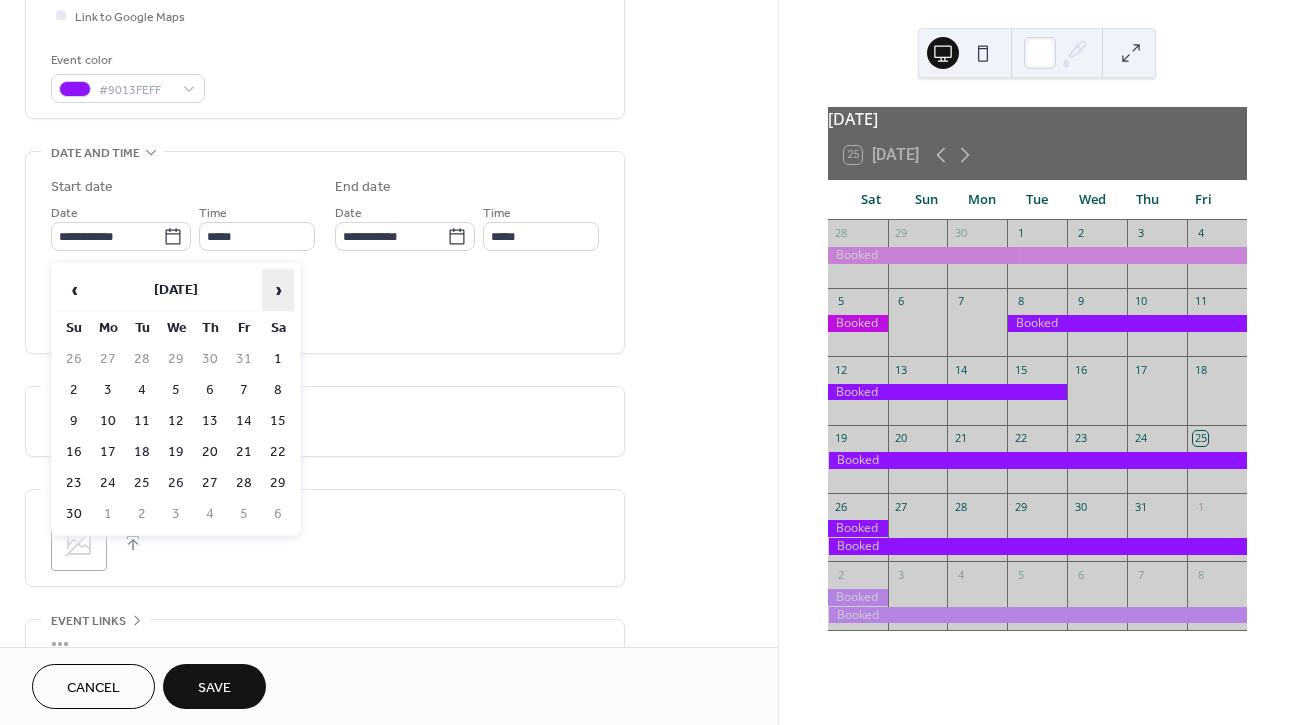 click on "›" at bounding box center (278, 290) 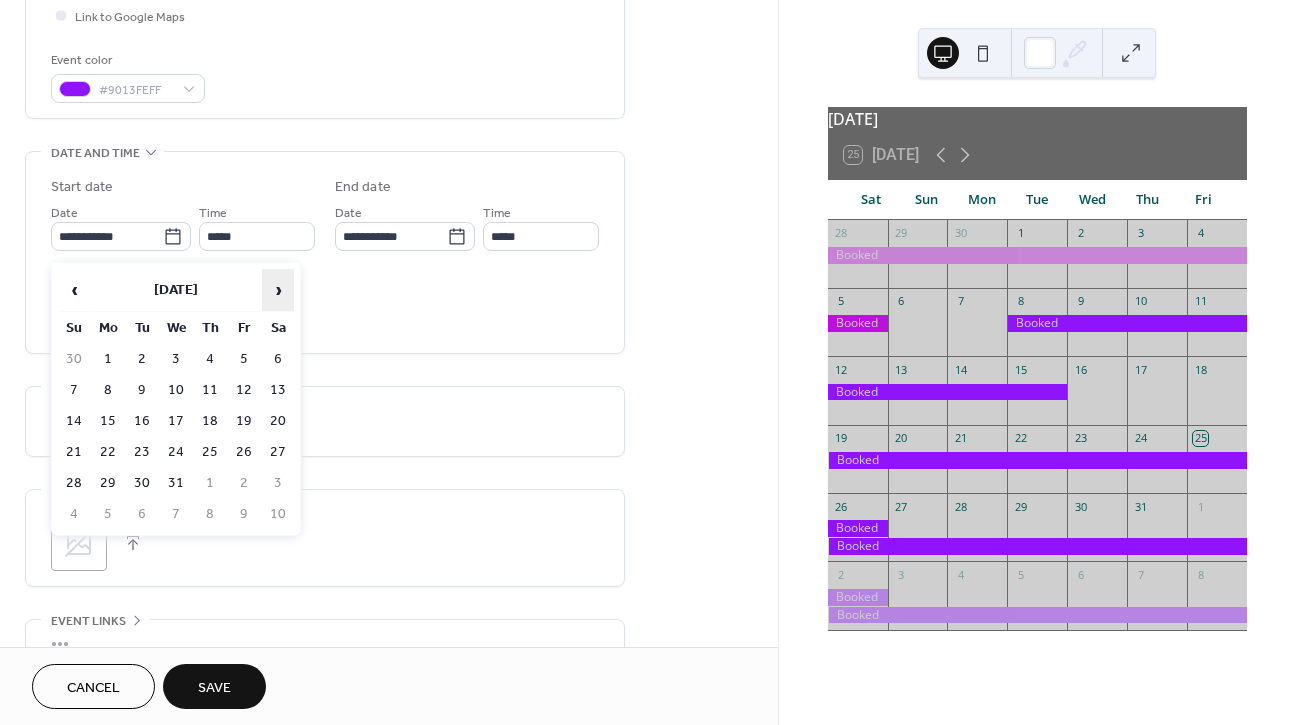 click on "›" at bounding box center (278, 290) 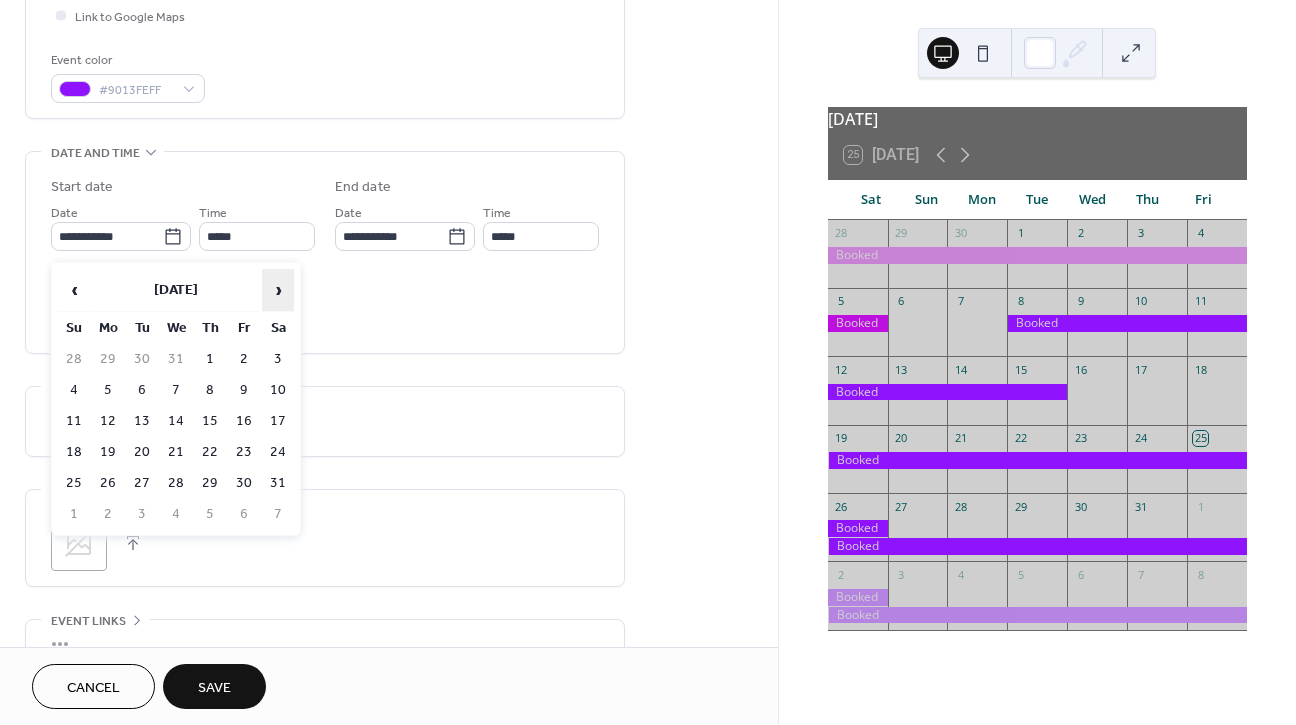 click on "›" at bounding box center [278, 290] 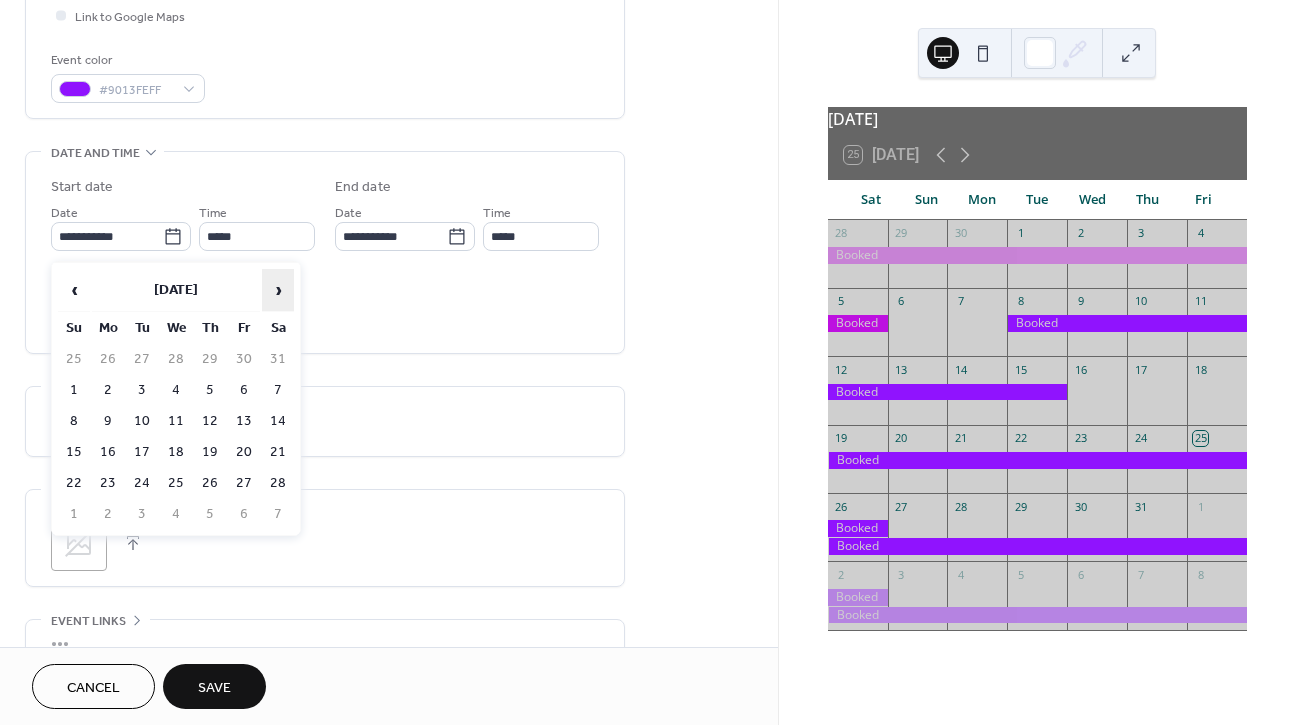 click on "›" at bounding box center [278, 290] 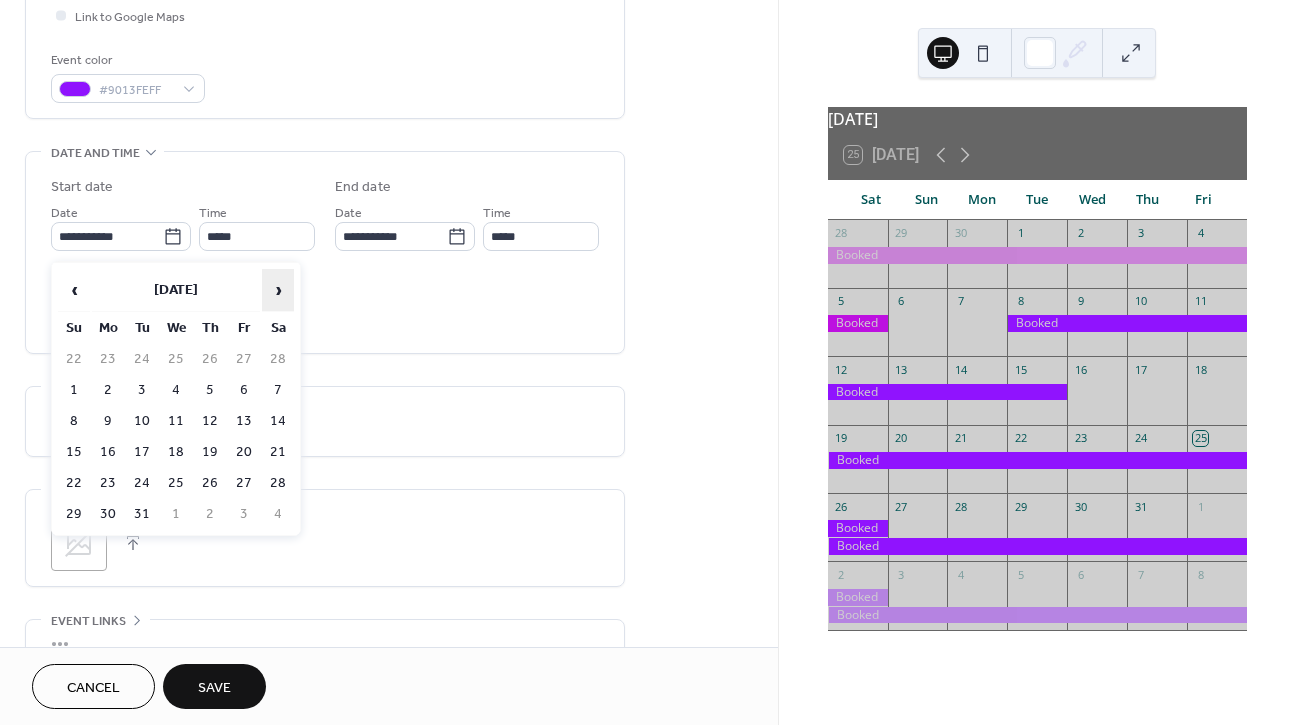 click on "›" at bounding box center [278, 290] 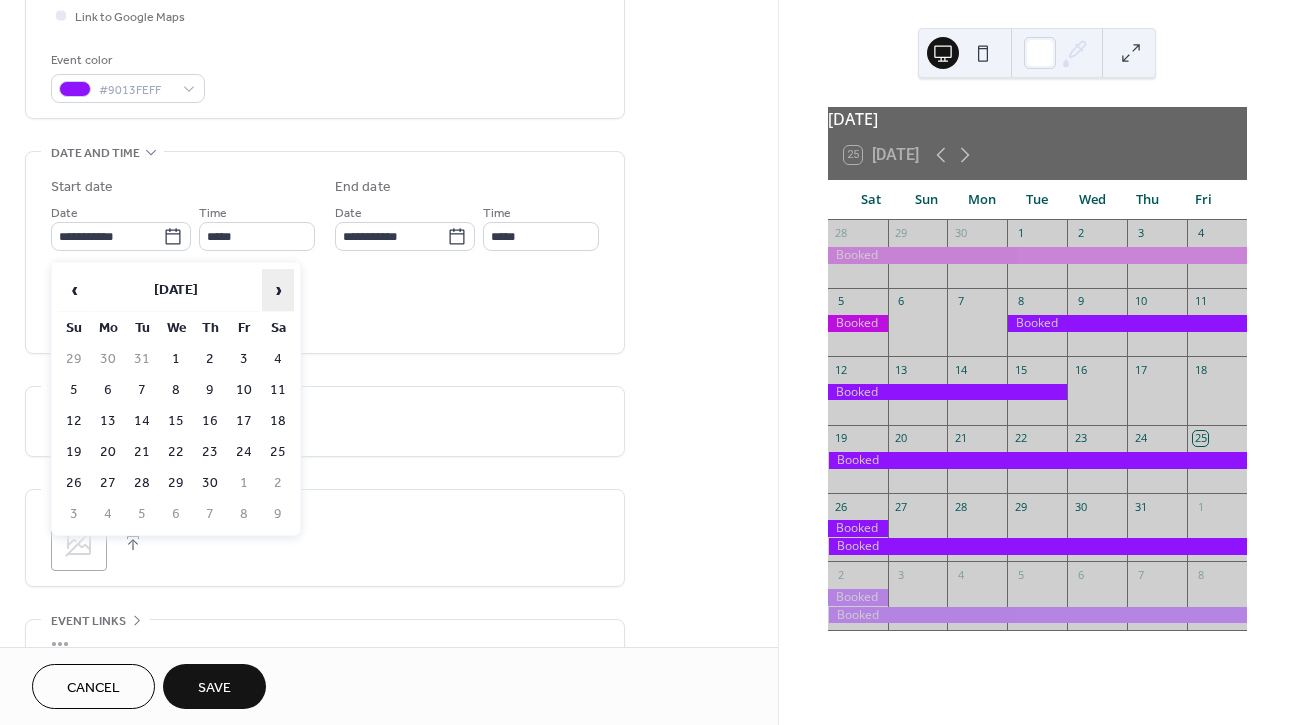 click on "›" at bounding box center [278, 290] 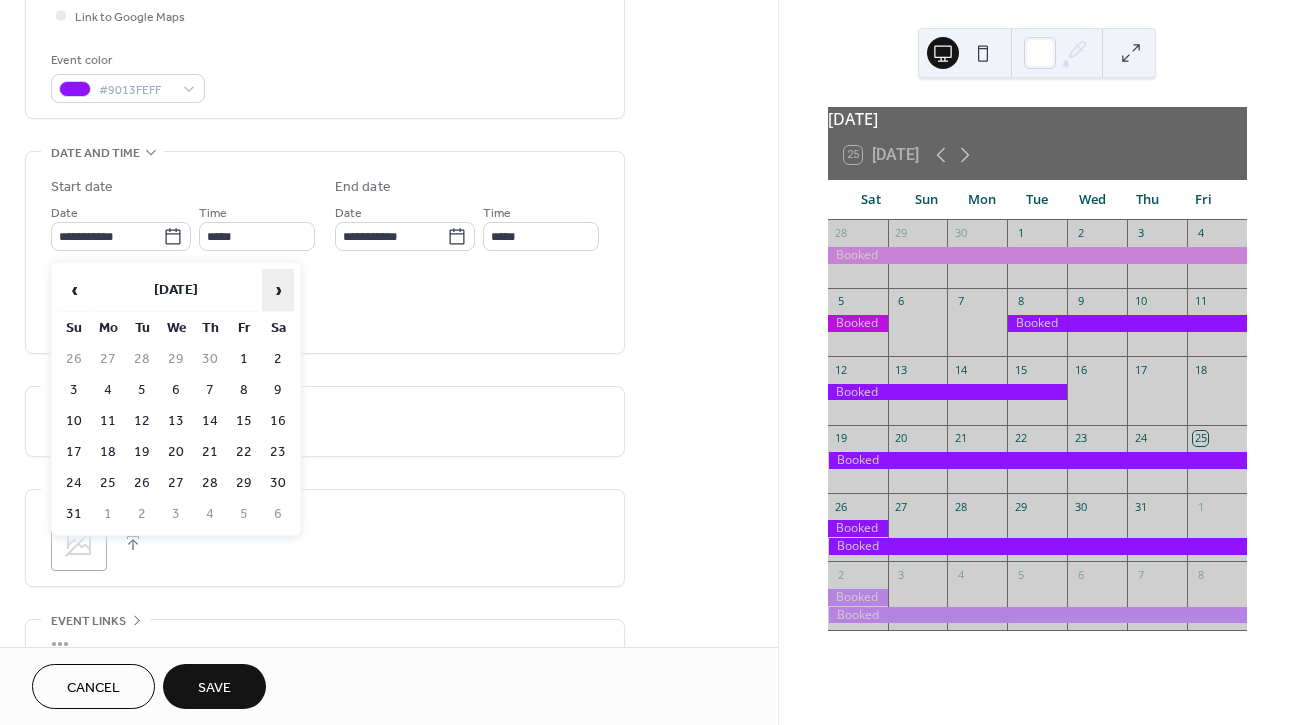 click on "›" at bounding box center [278, 290] 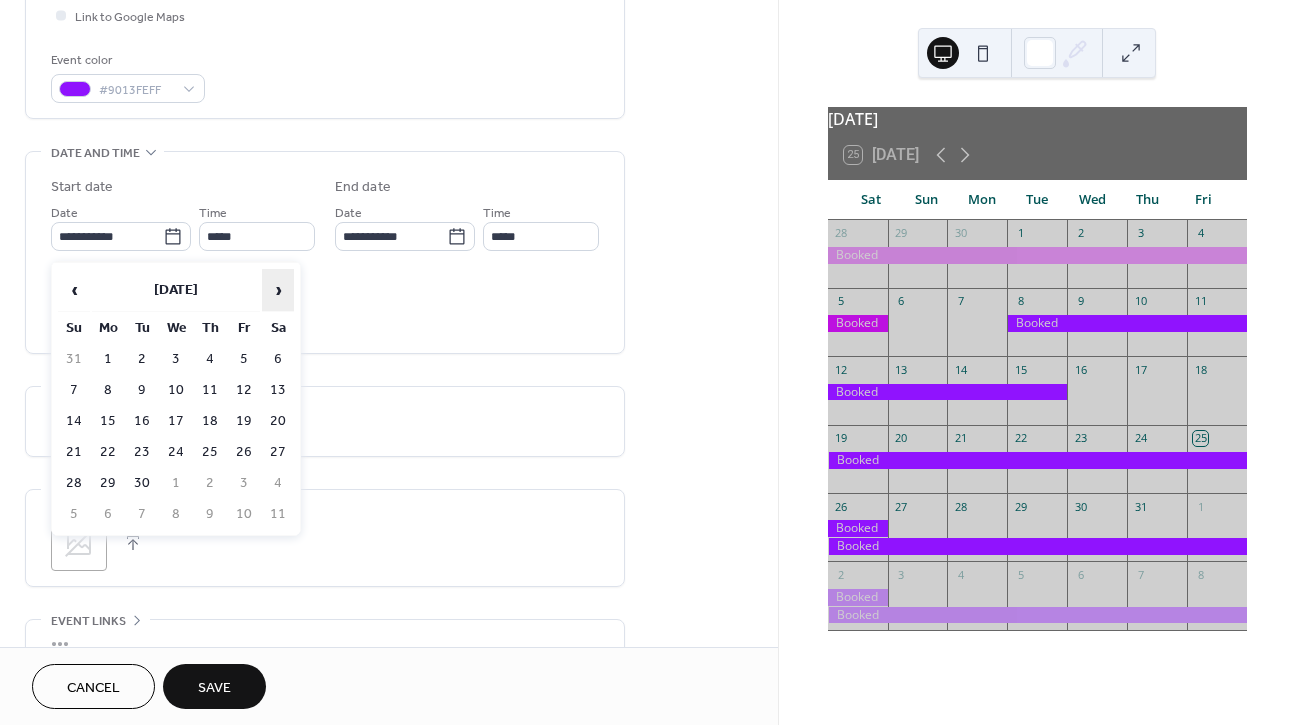 click on "›" at bounding box center [278, 290] 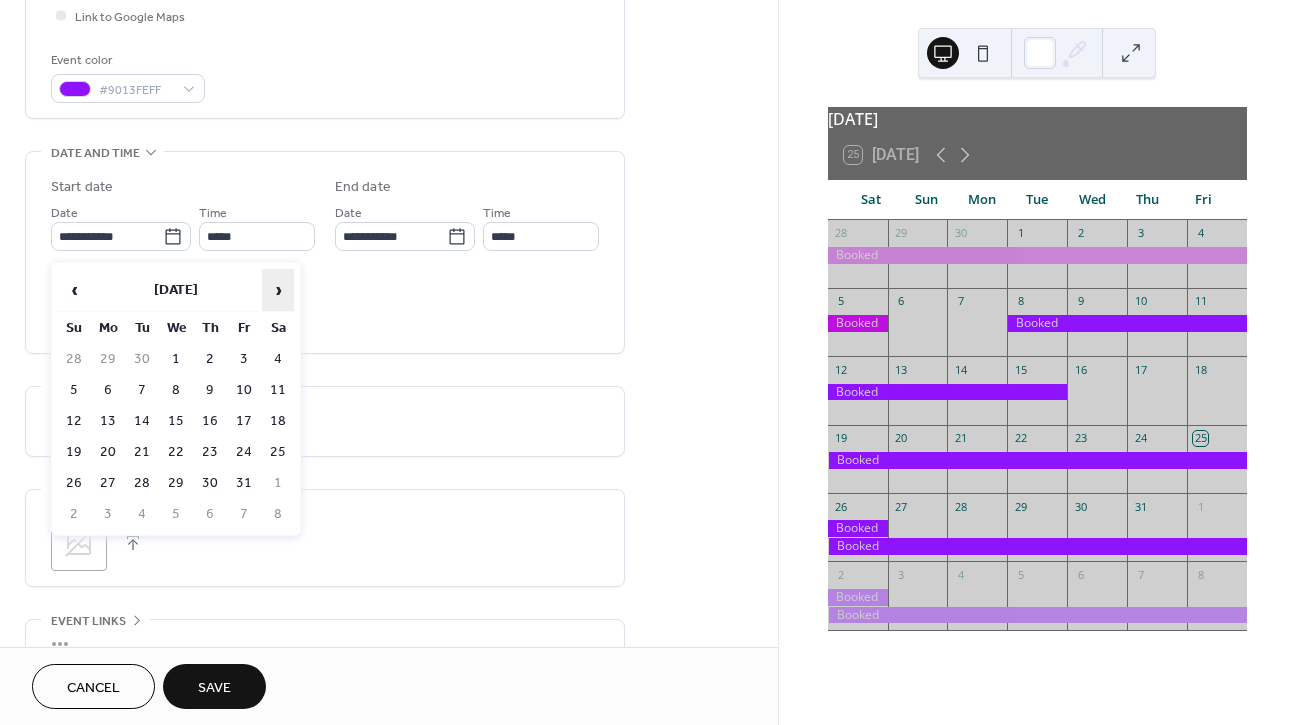 click on "›" at bounding box center (278, 290) 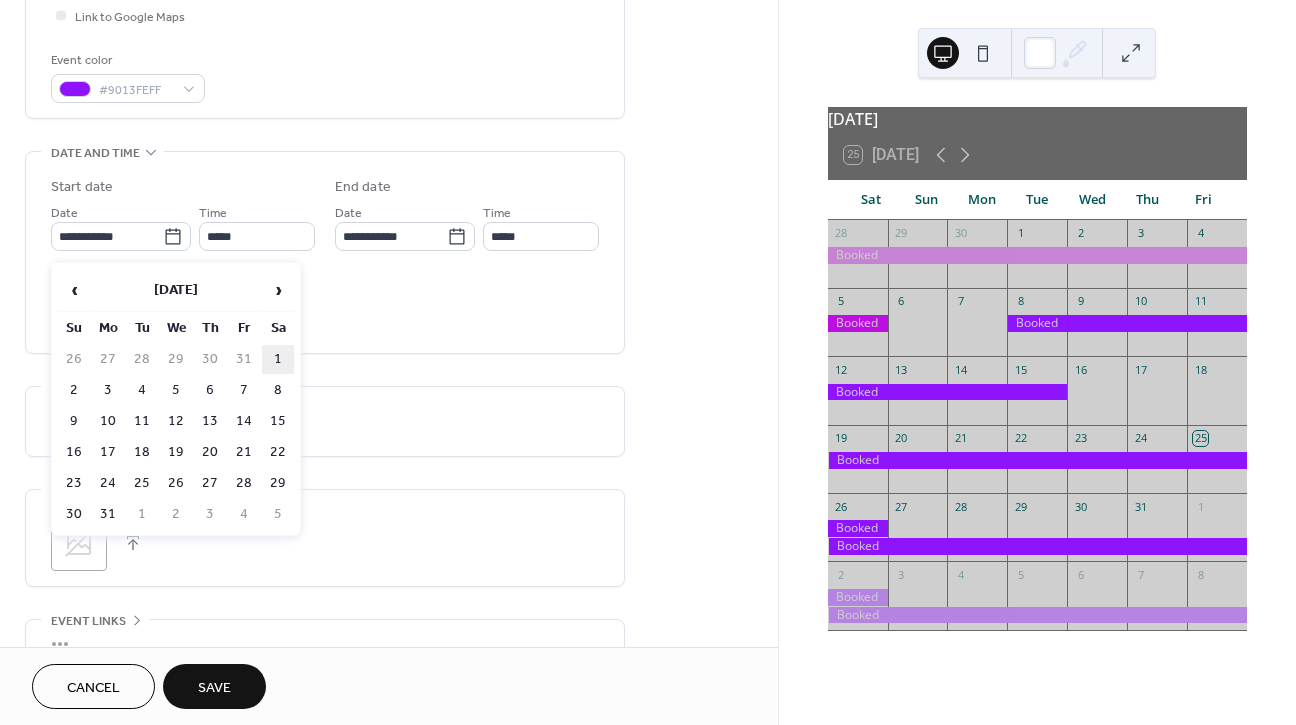 click on "1" at bounding box center (278, 359) 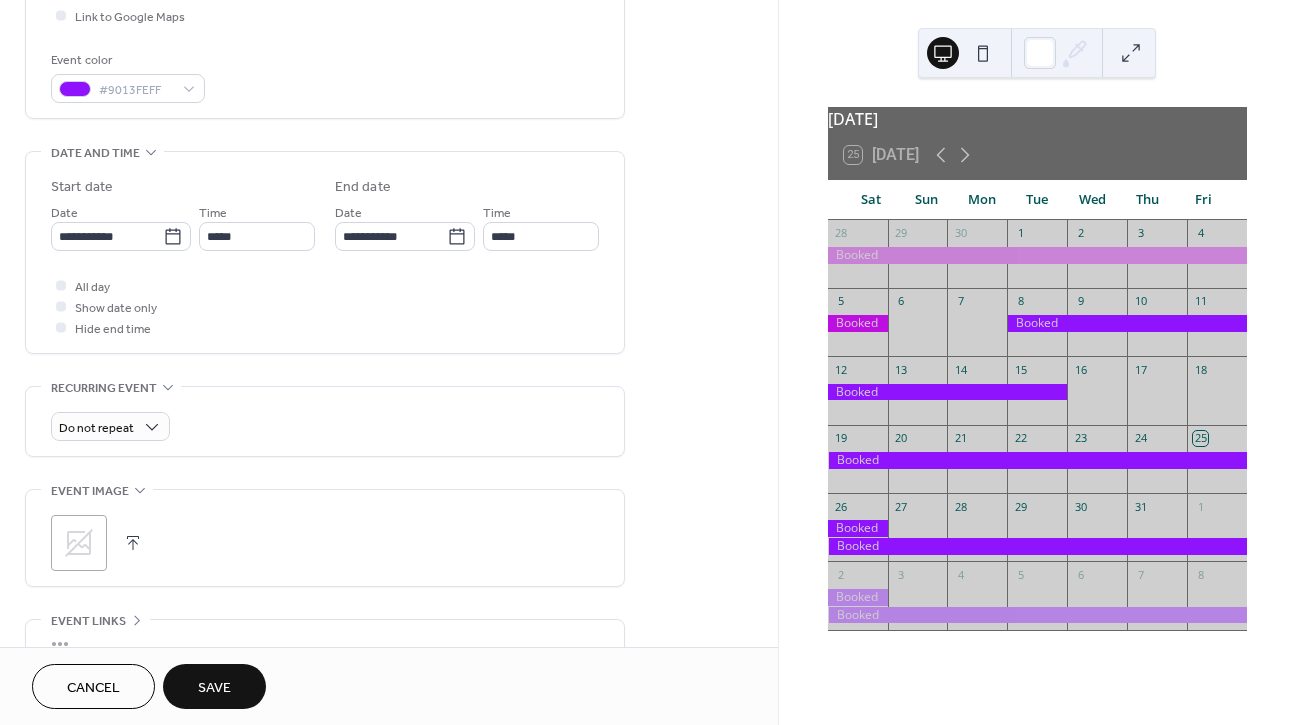 type on "**********" 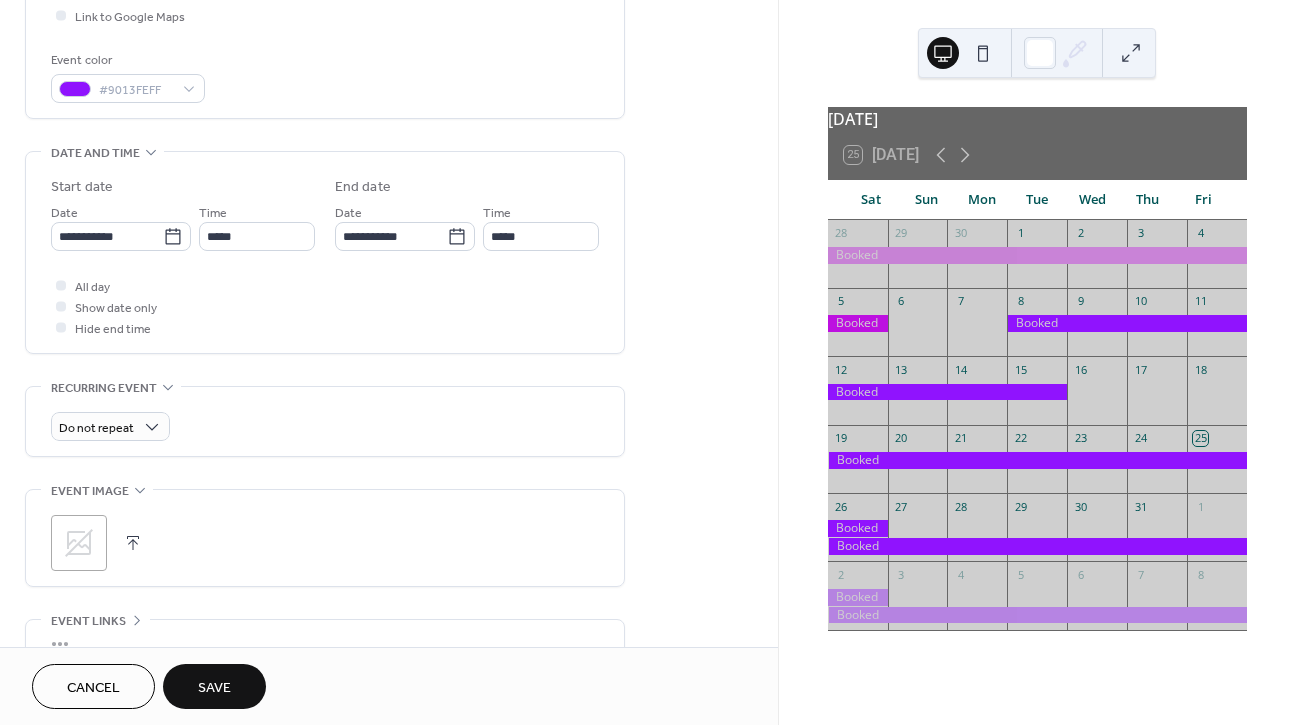 type on "**********" 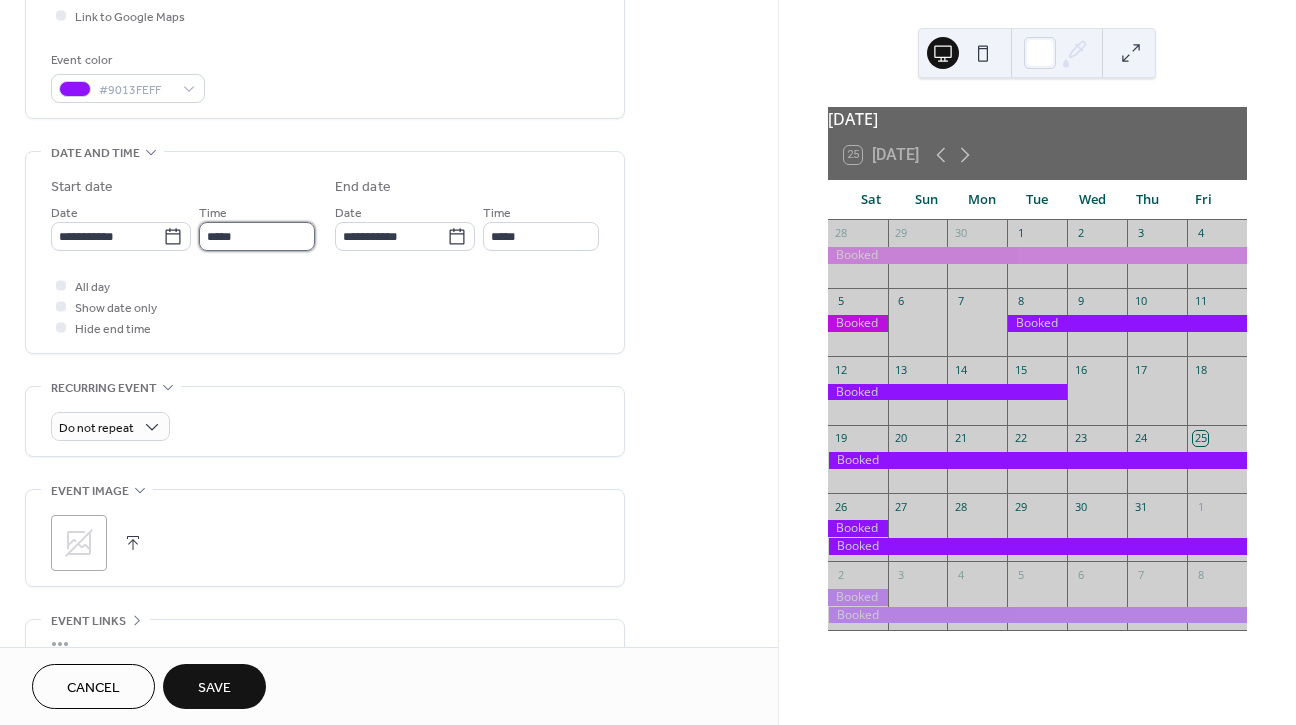 click on "*****" at bounding box center [257, 236] 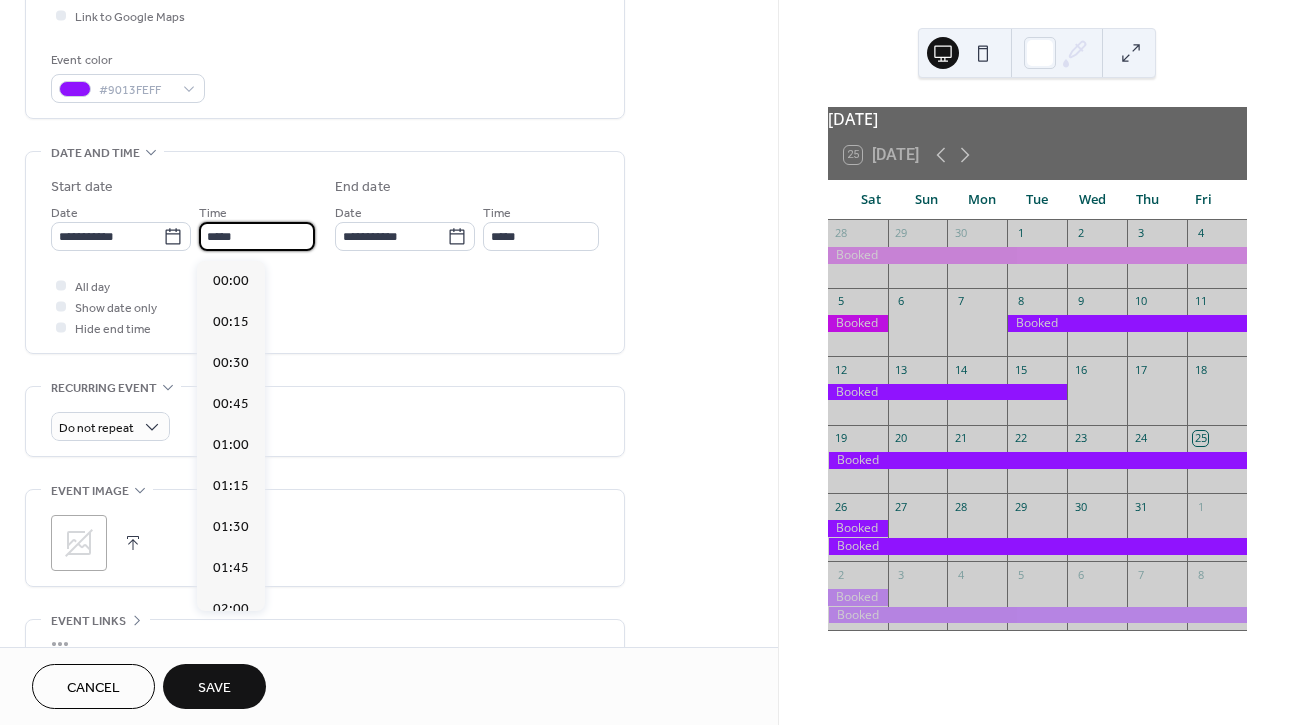 scroll, scrollTop: 1968, scrollLeft: 0, axis: vertical 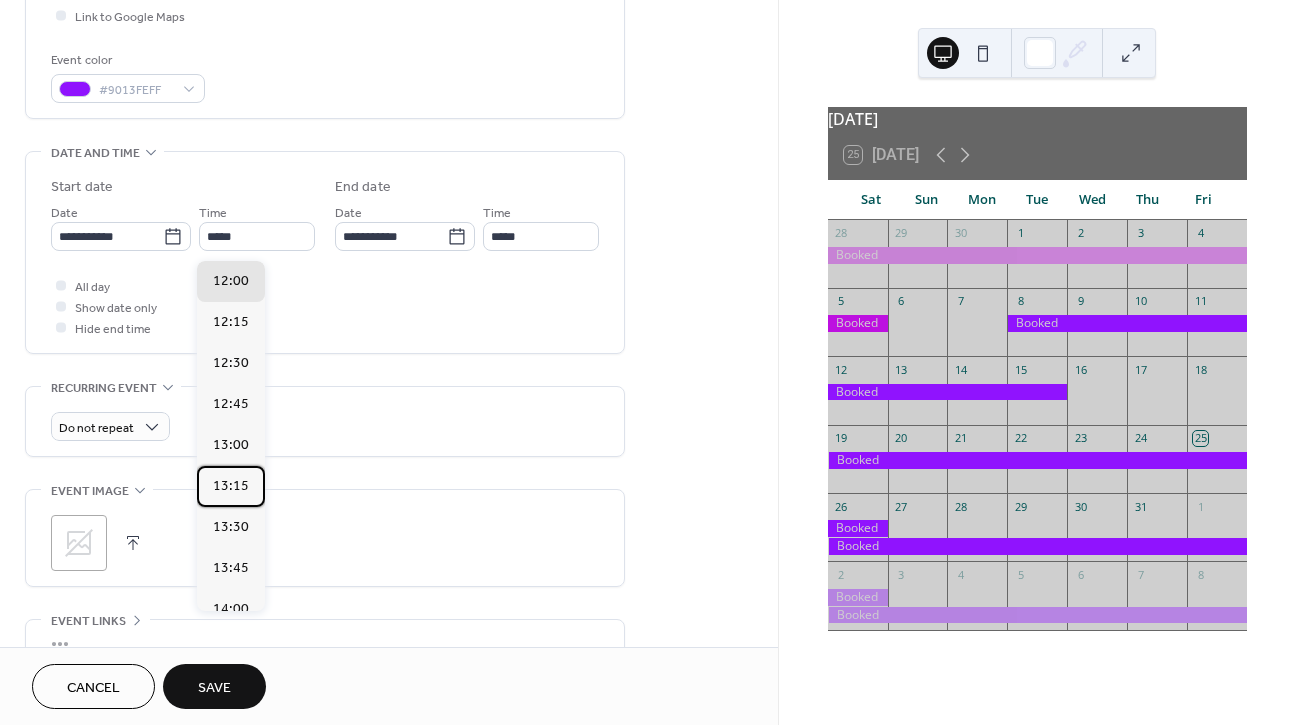 click on "13:15" at bounding box center [231, 486] 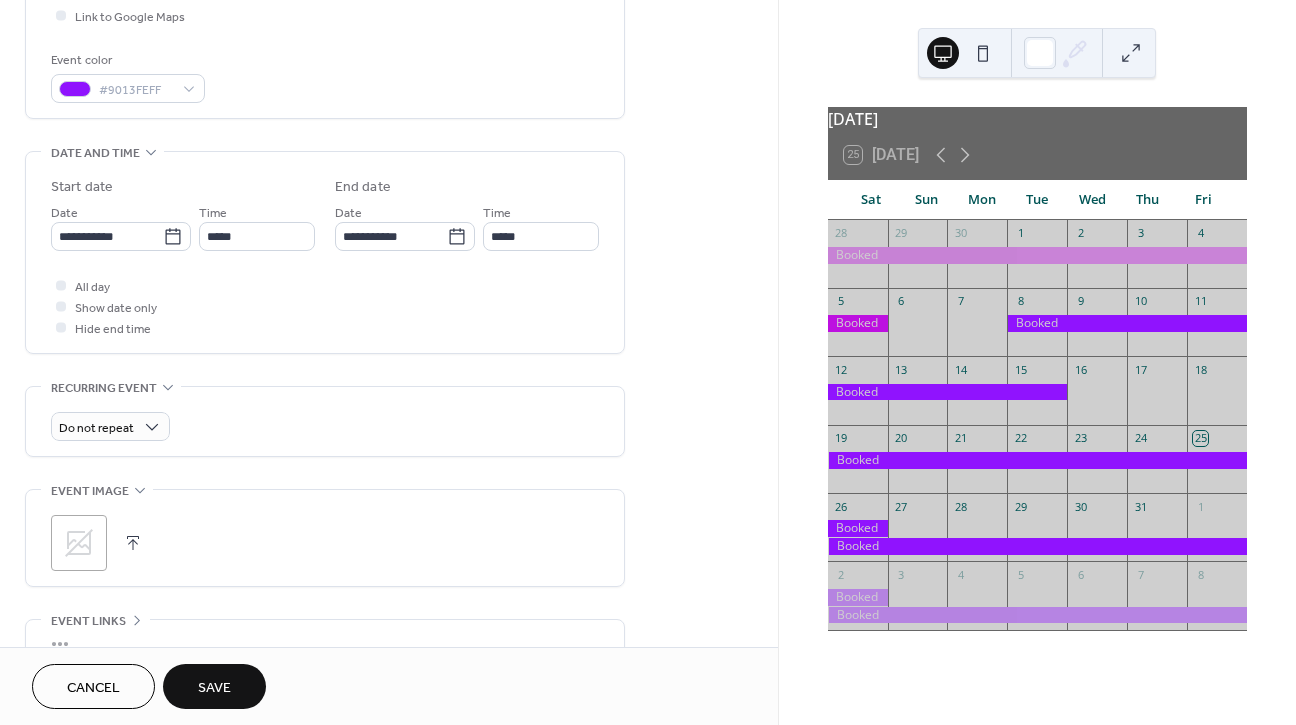 type on "*****" 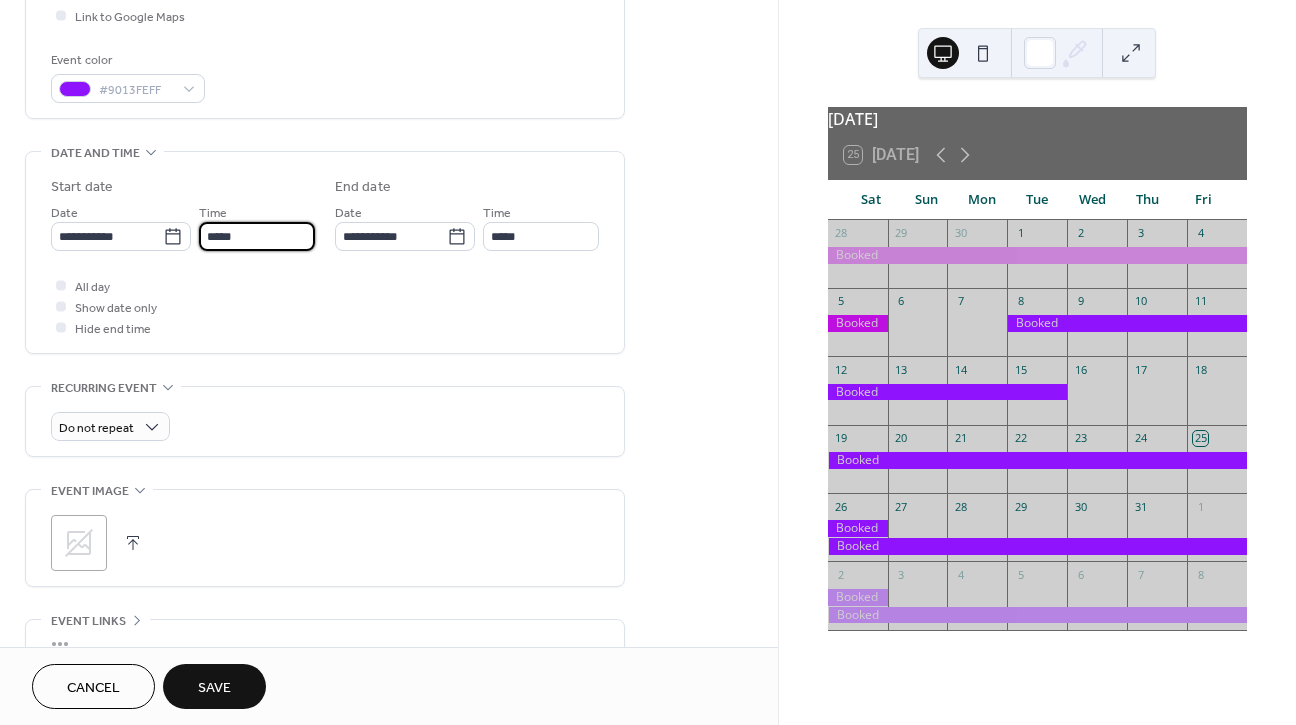 click on "*****" at bounding box center [257, 236] 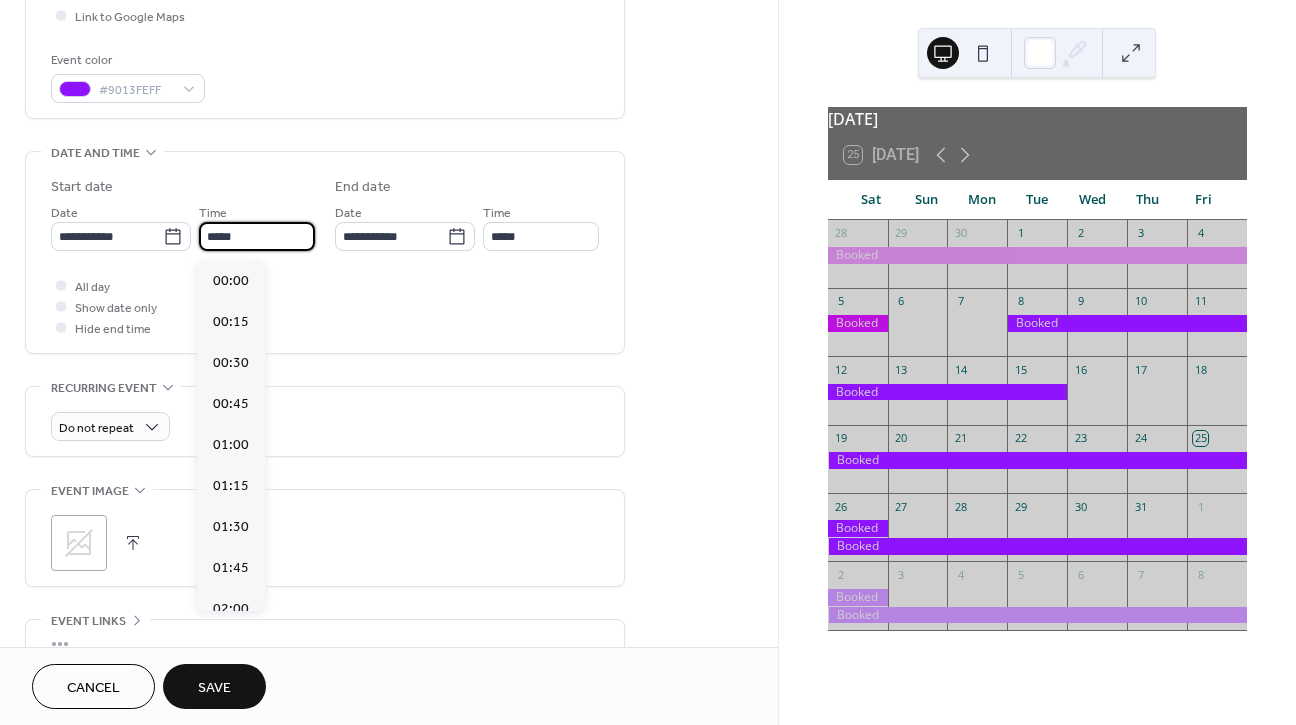 scroll, scrollTop: 2173, scrollLeft: 0, axis: vertical 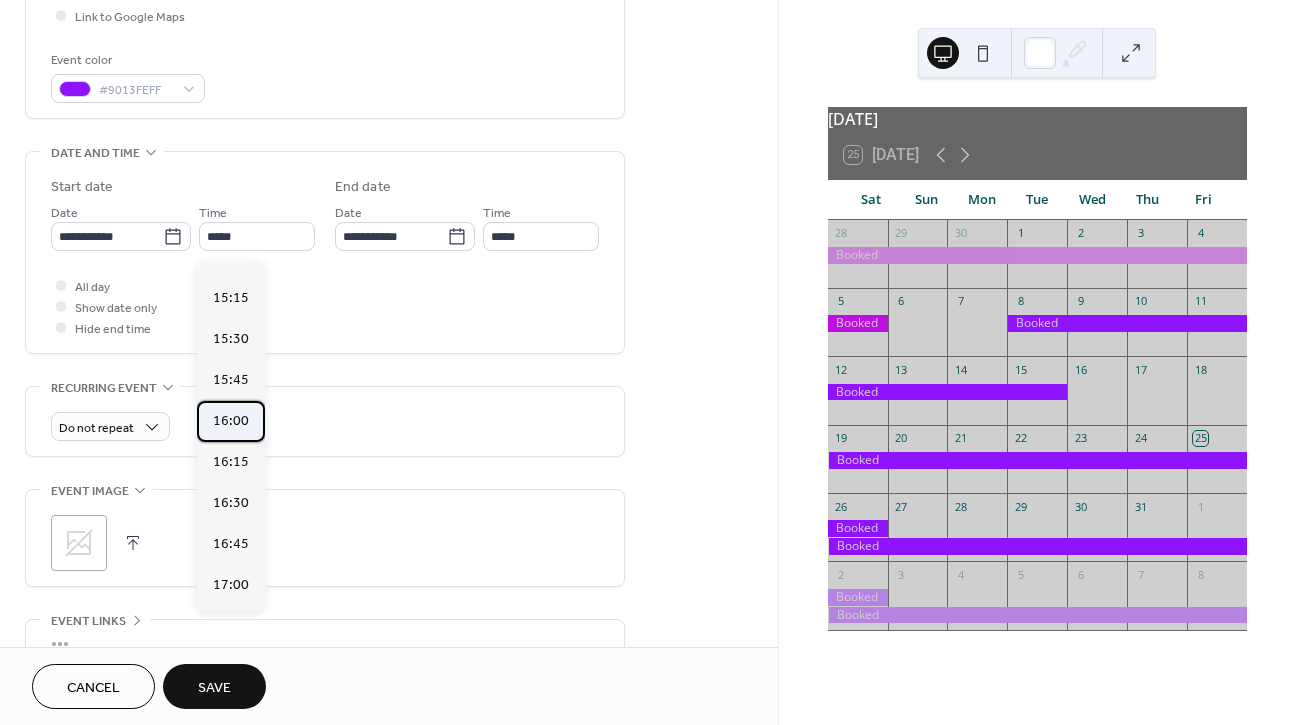 click on "16:00" at bounding box center (231, 421) 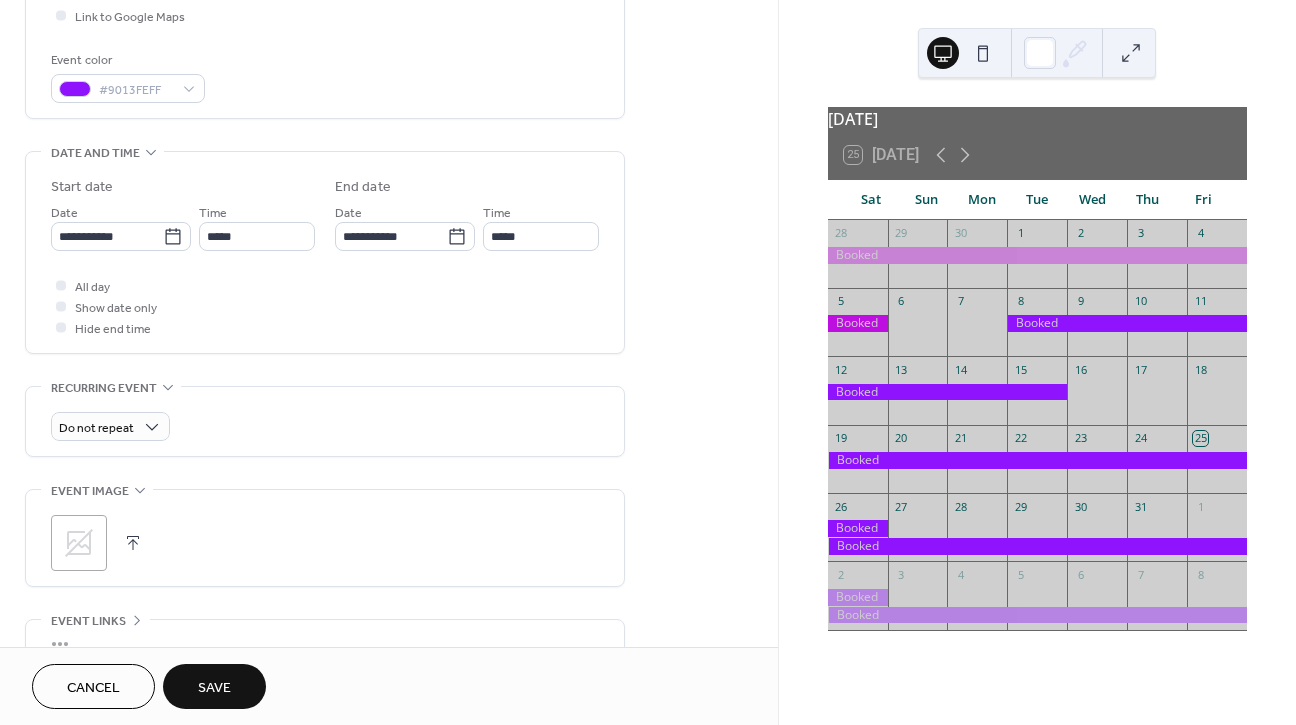 type on "*****" 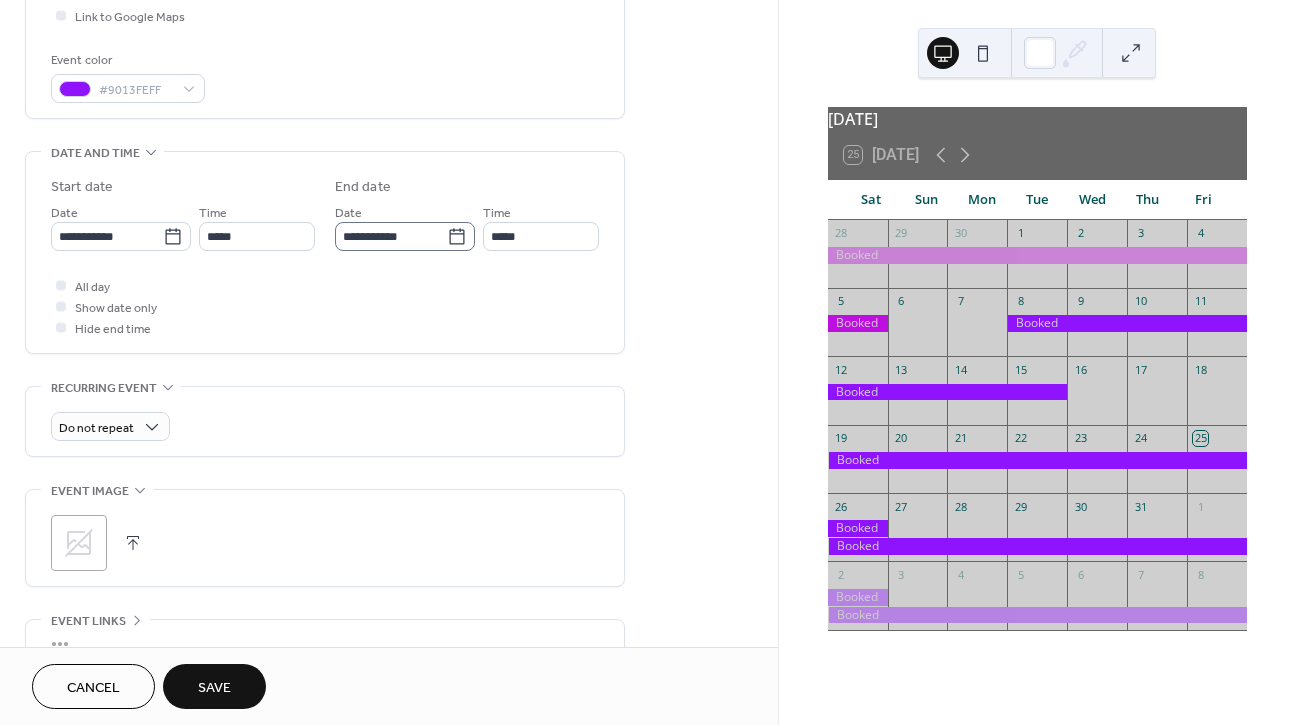 click 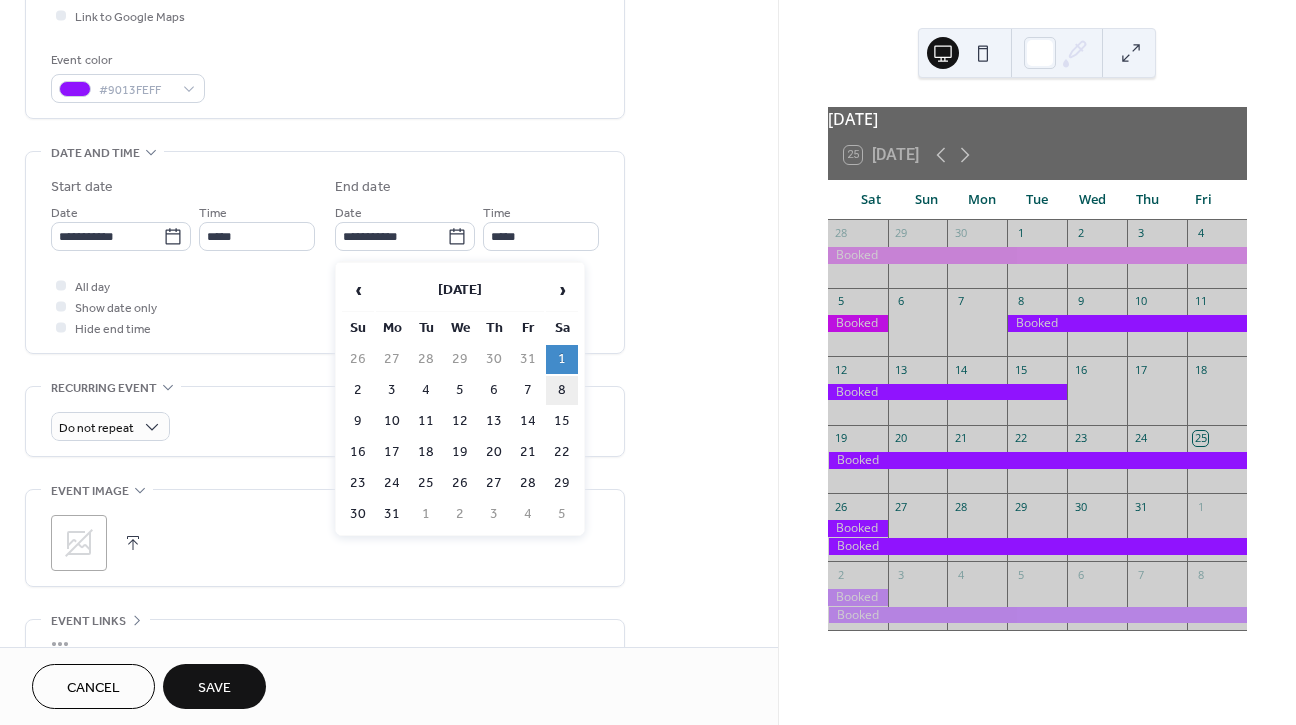click on "8" at bounding box center (562, 390) 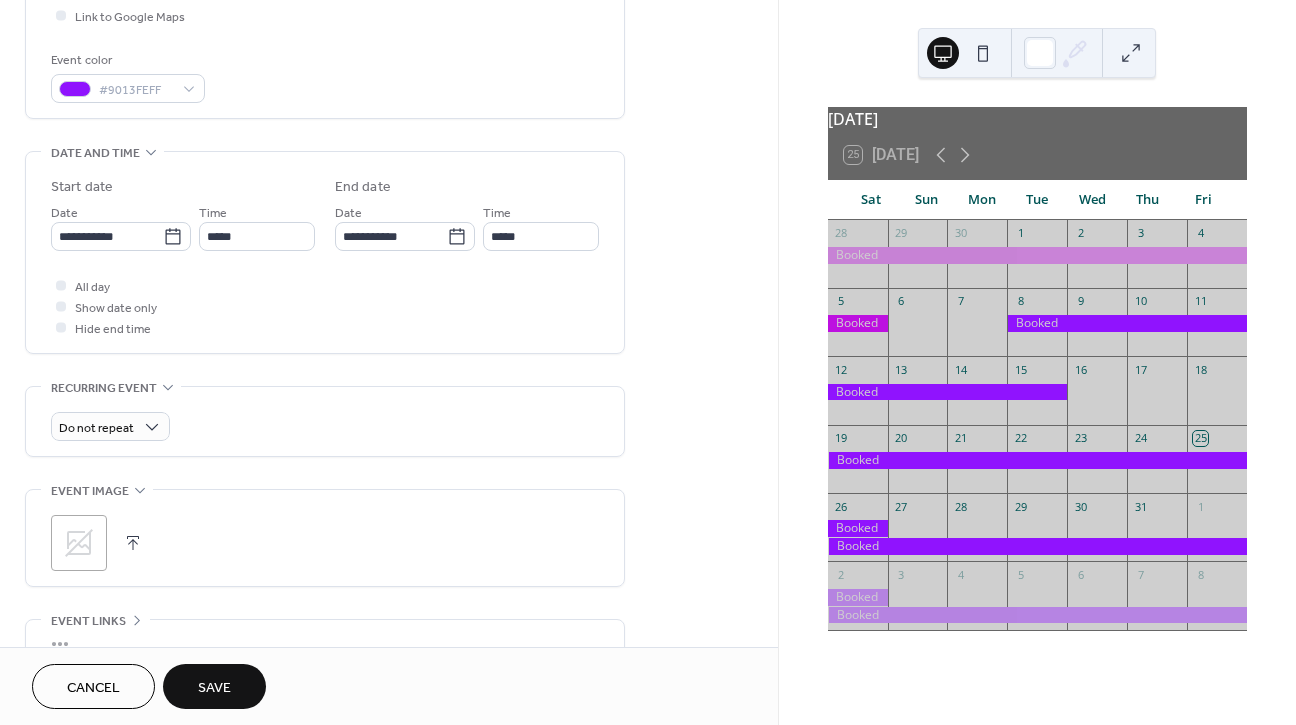 type on "**********" 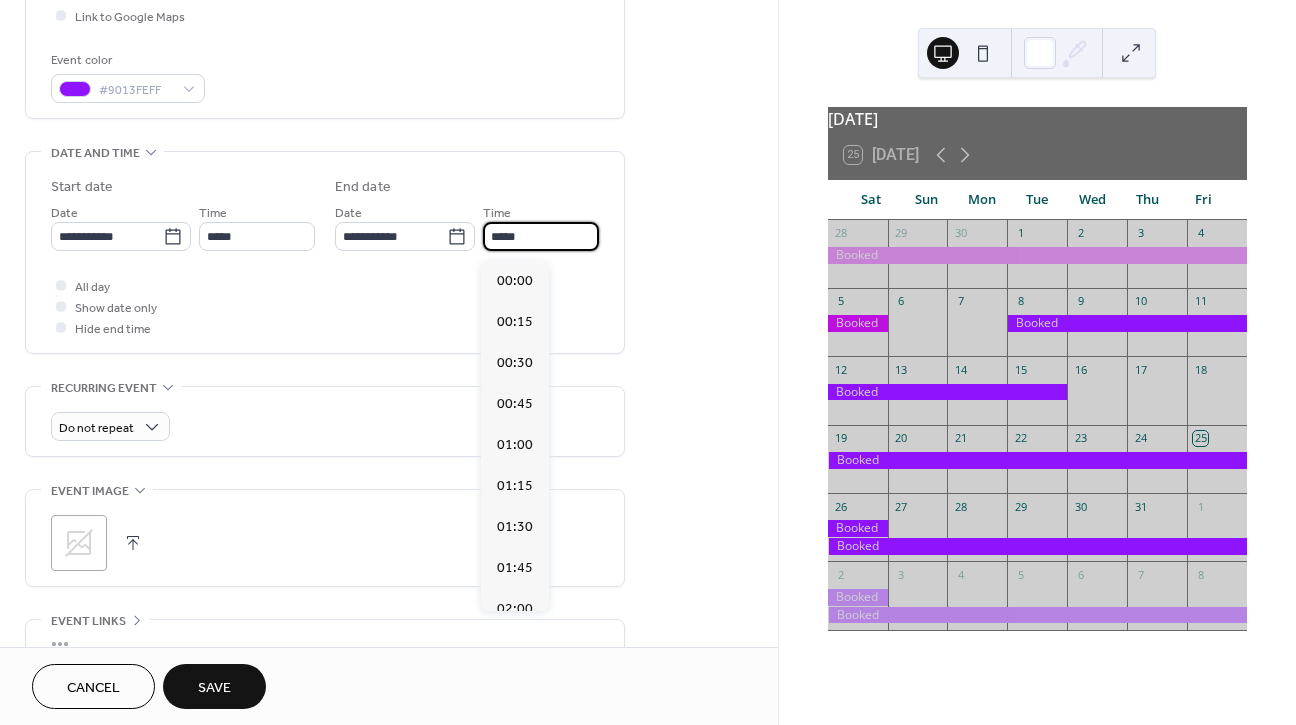 click on "*****" at bounding box center (541, 236) 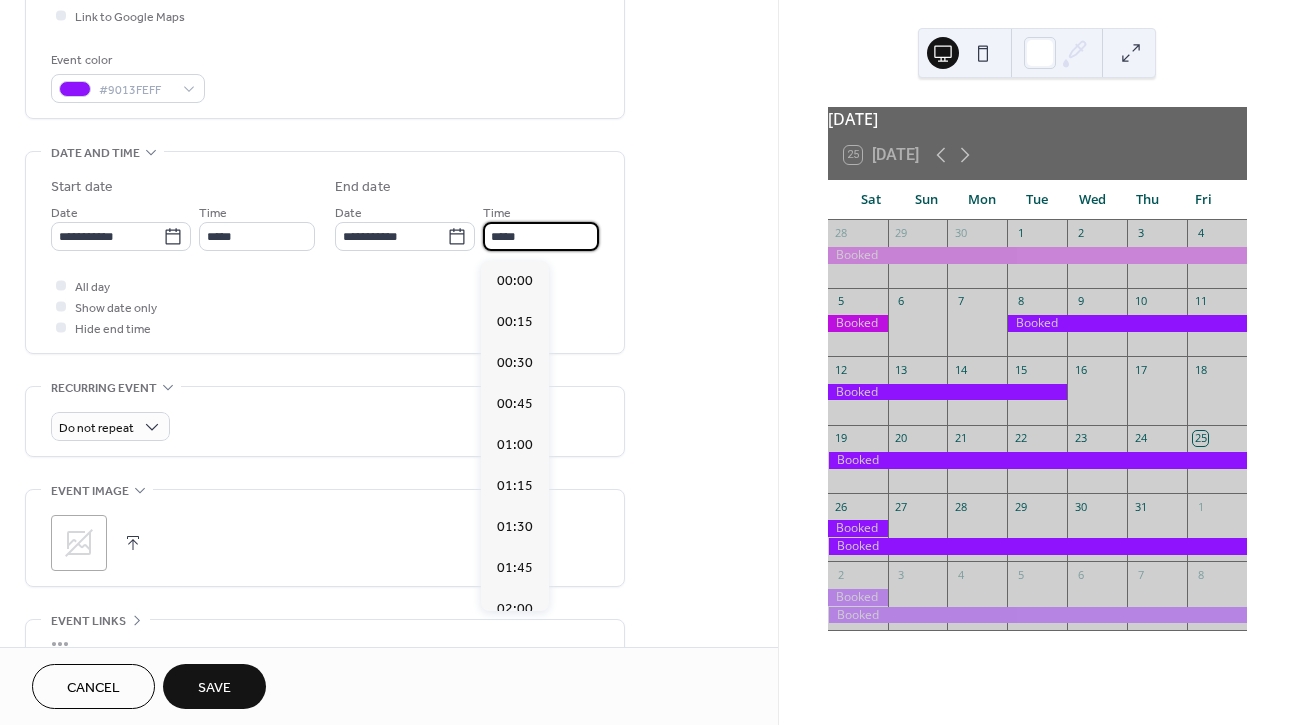 scroll, scrollTop: 2788, scrollLeft: 0, axis: vertical 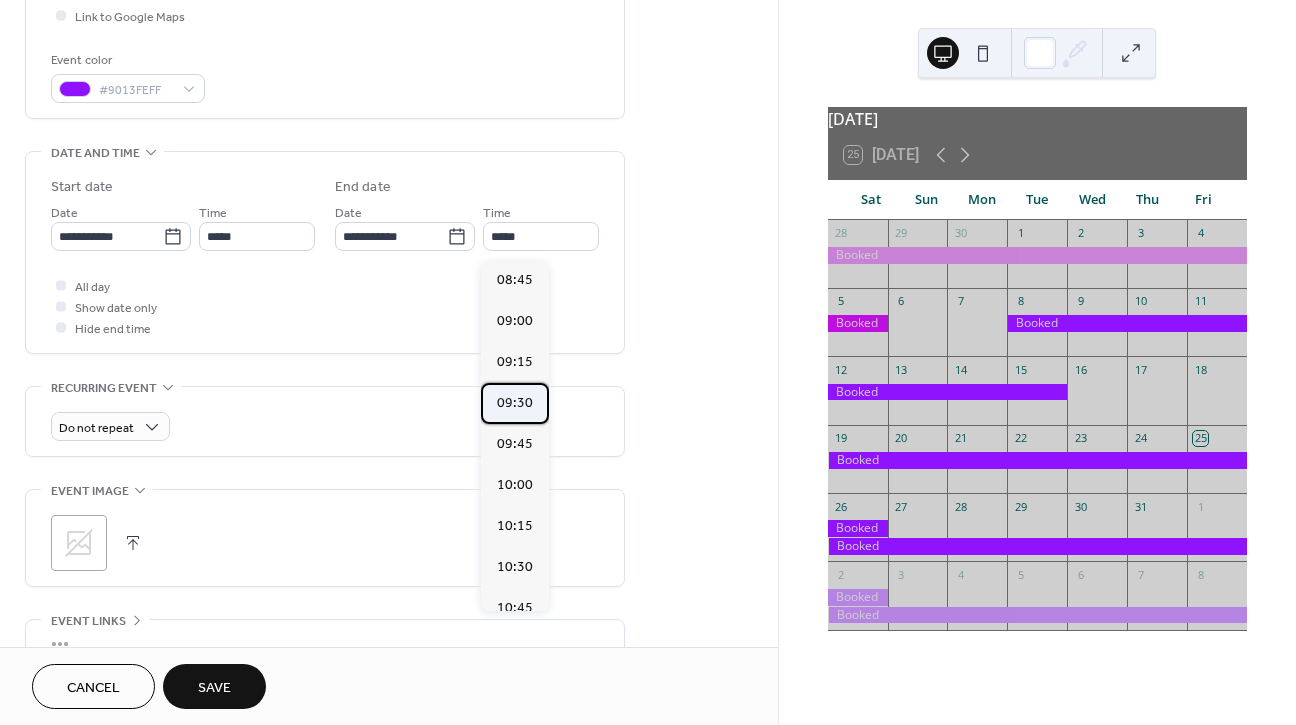 click on "09:30" at bounding box center [515, 403] 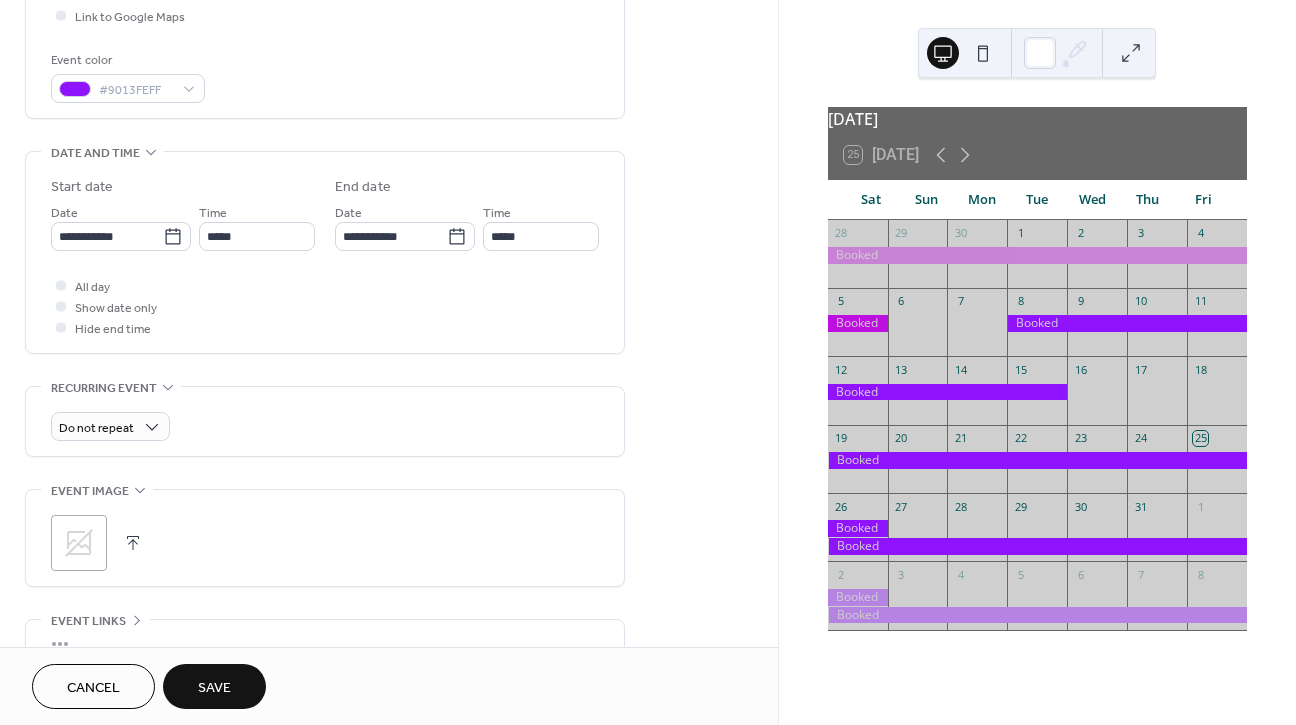 type on "*****" 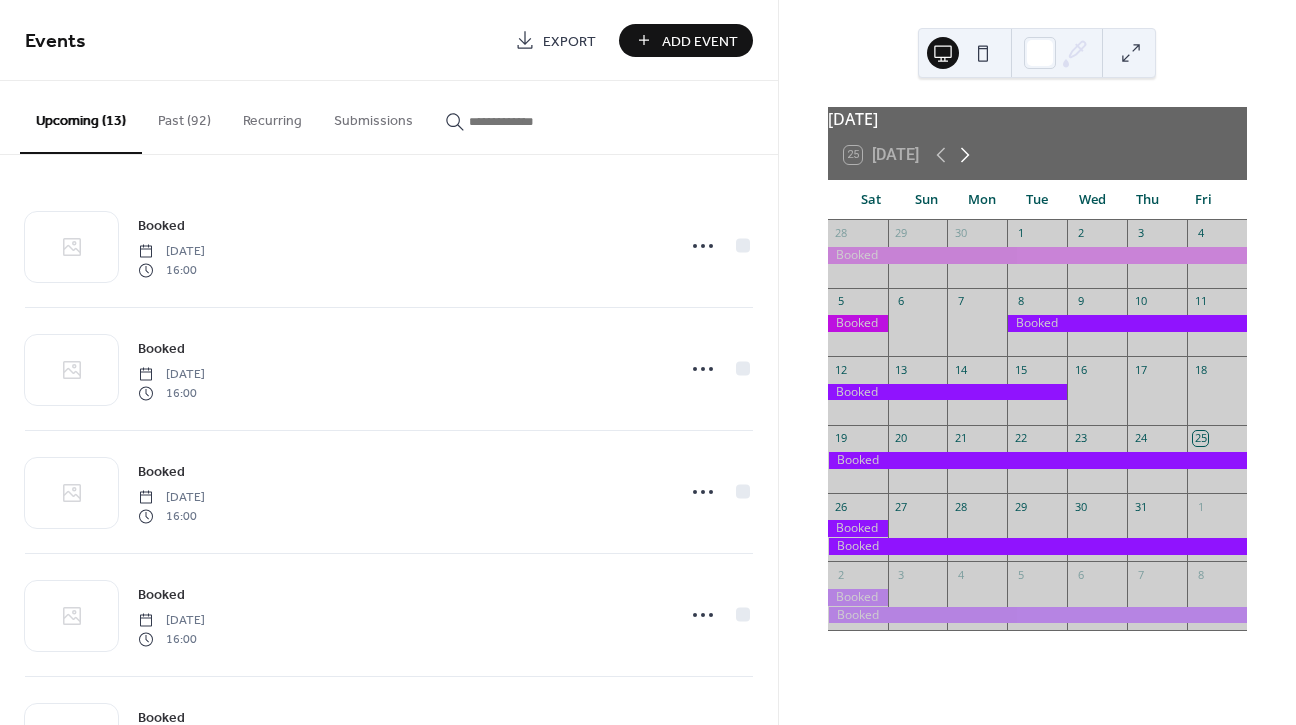 click 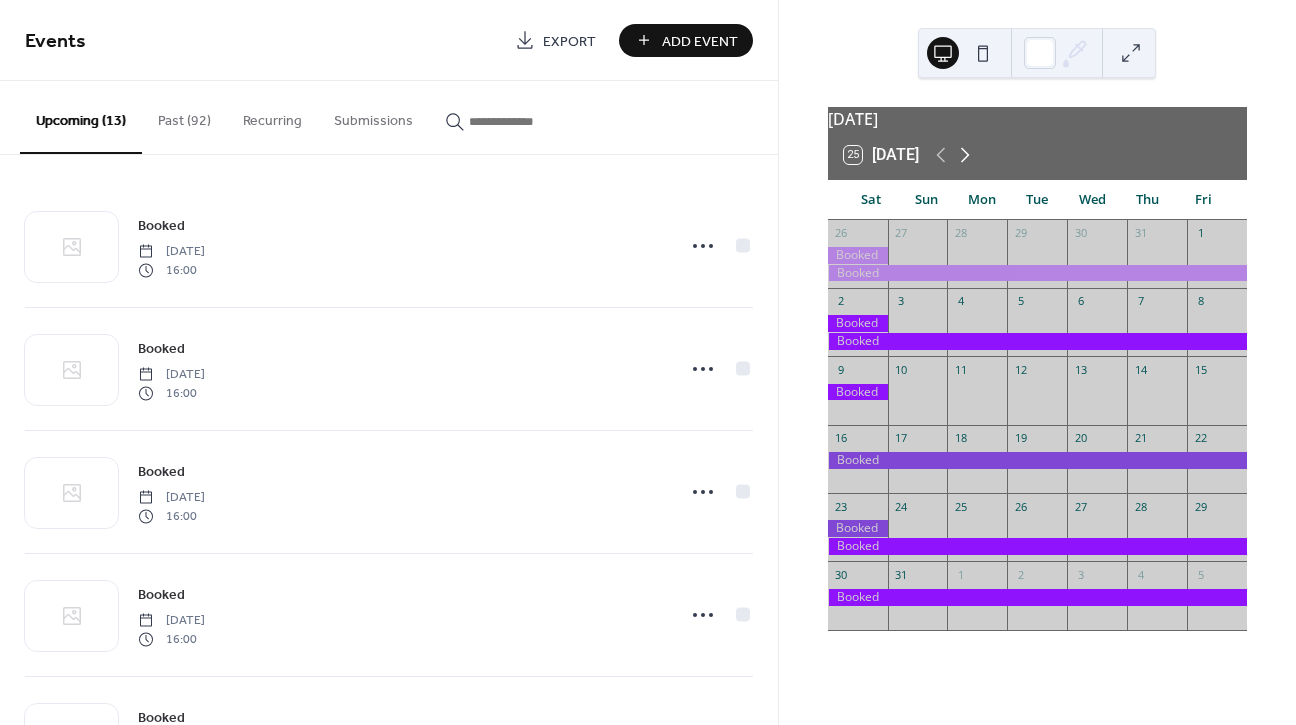 click 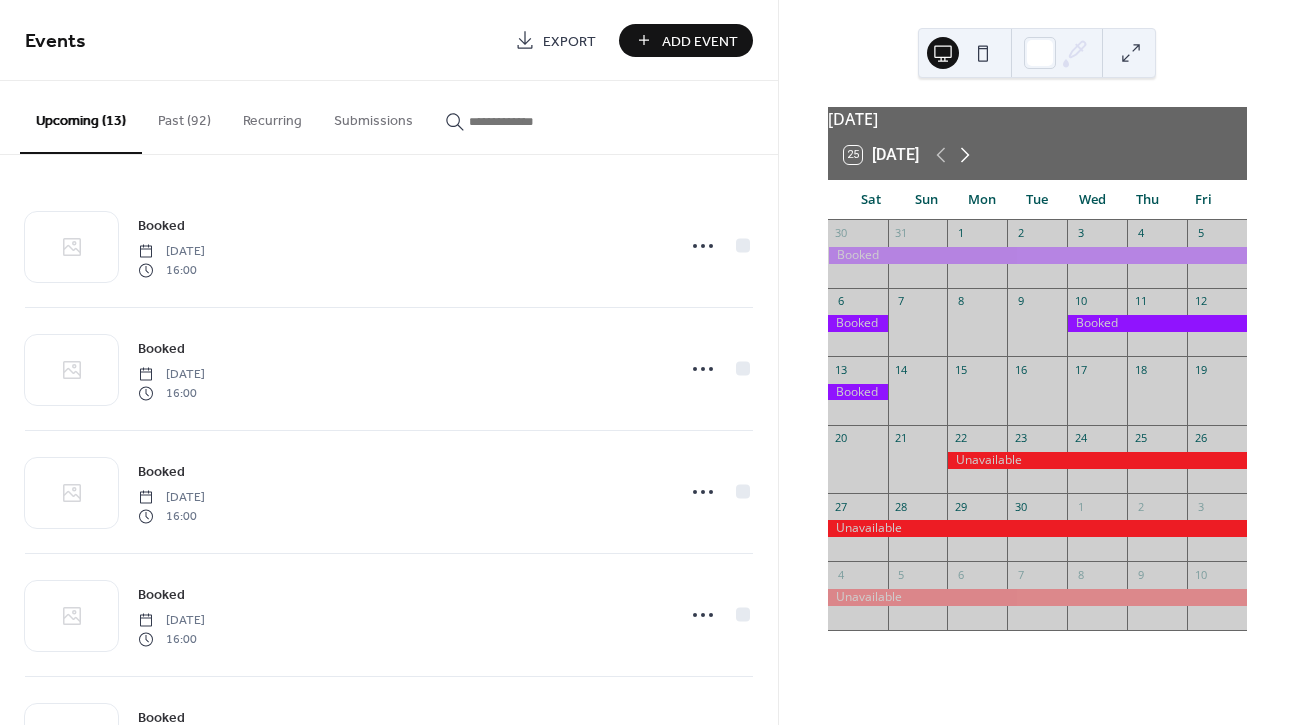 click 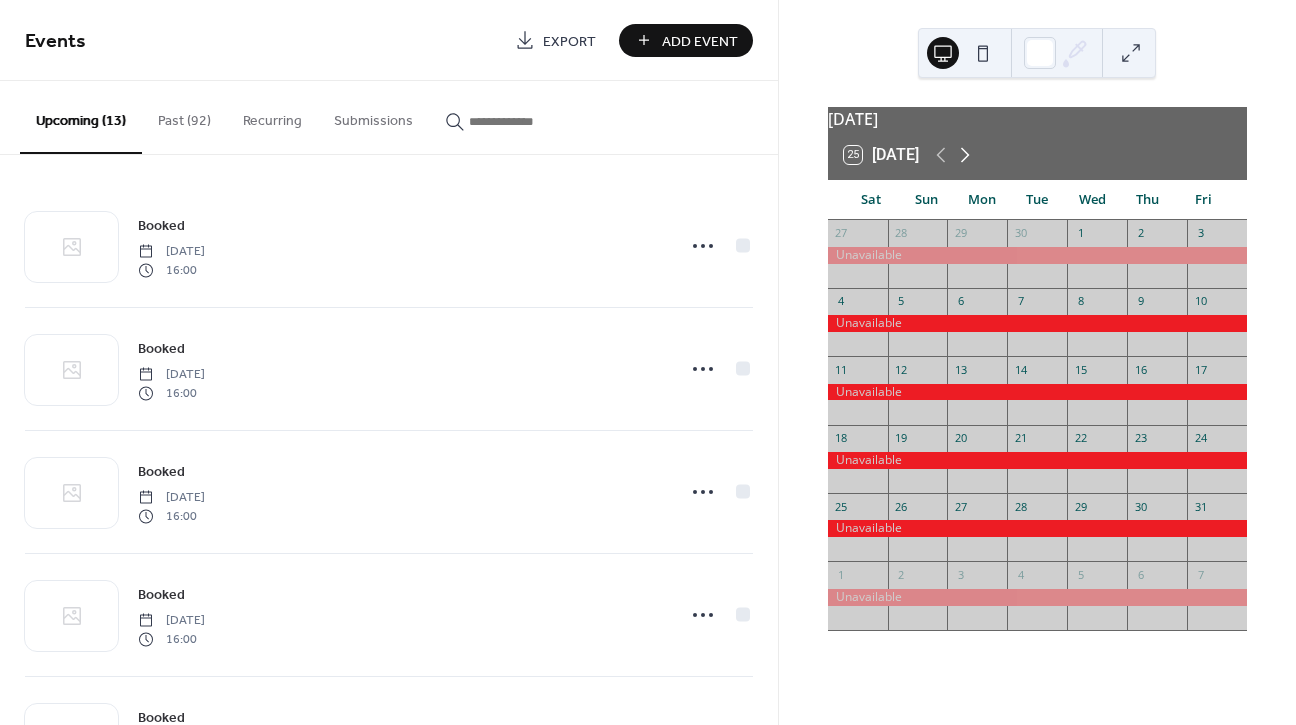 click 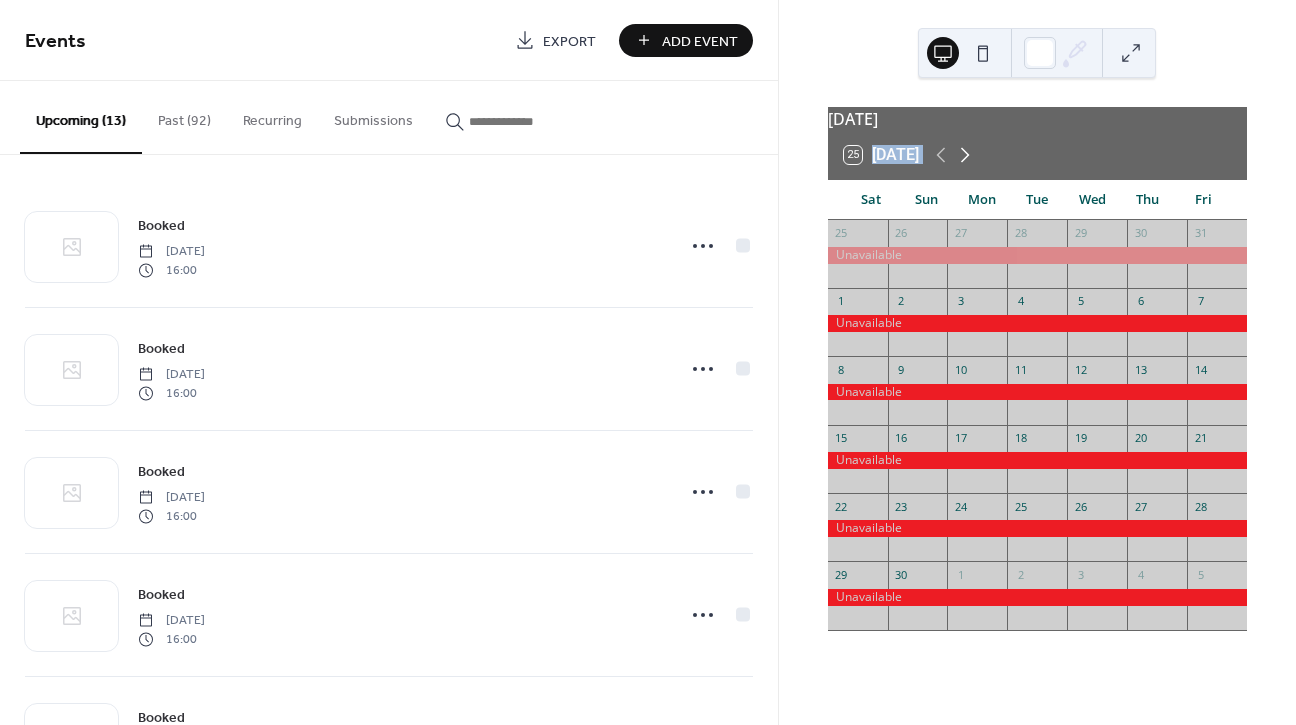 click 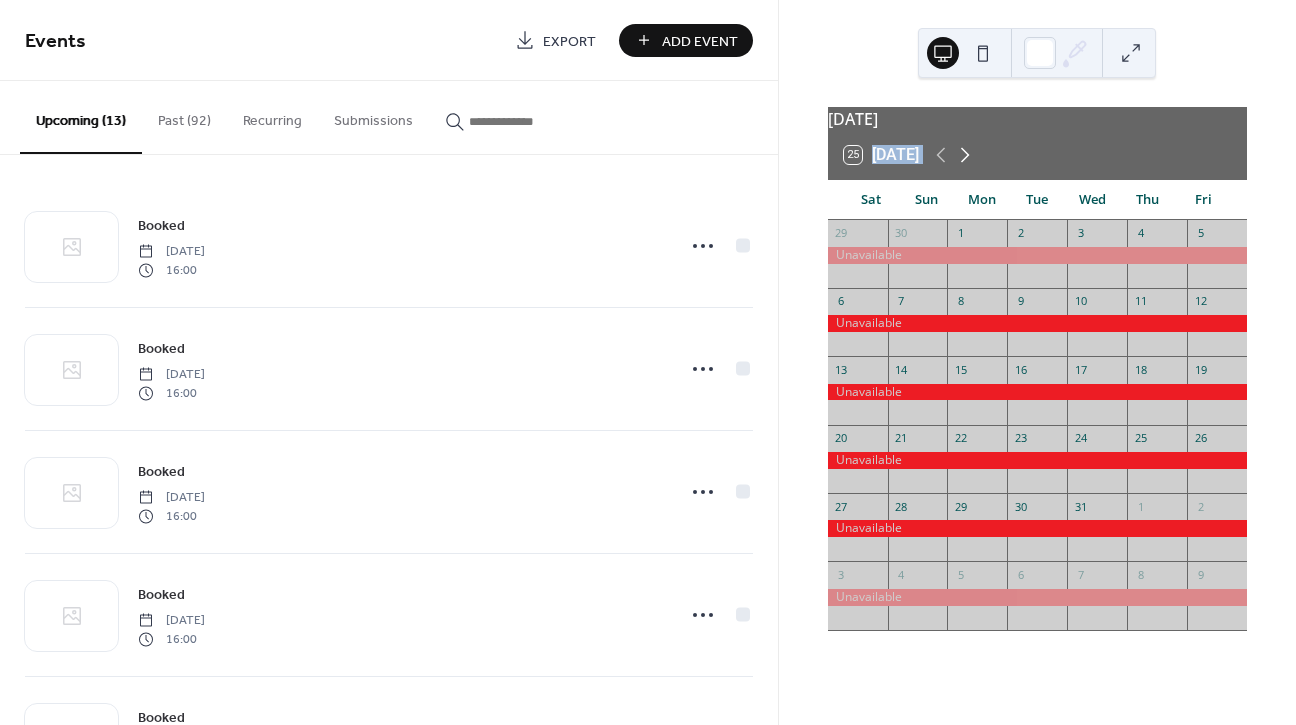 click 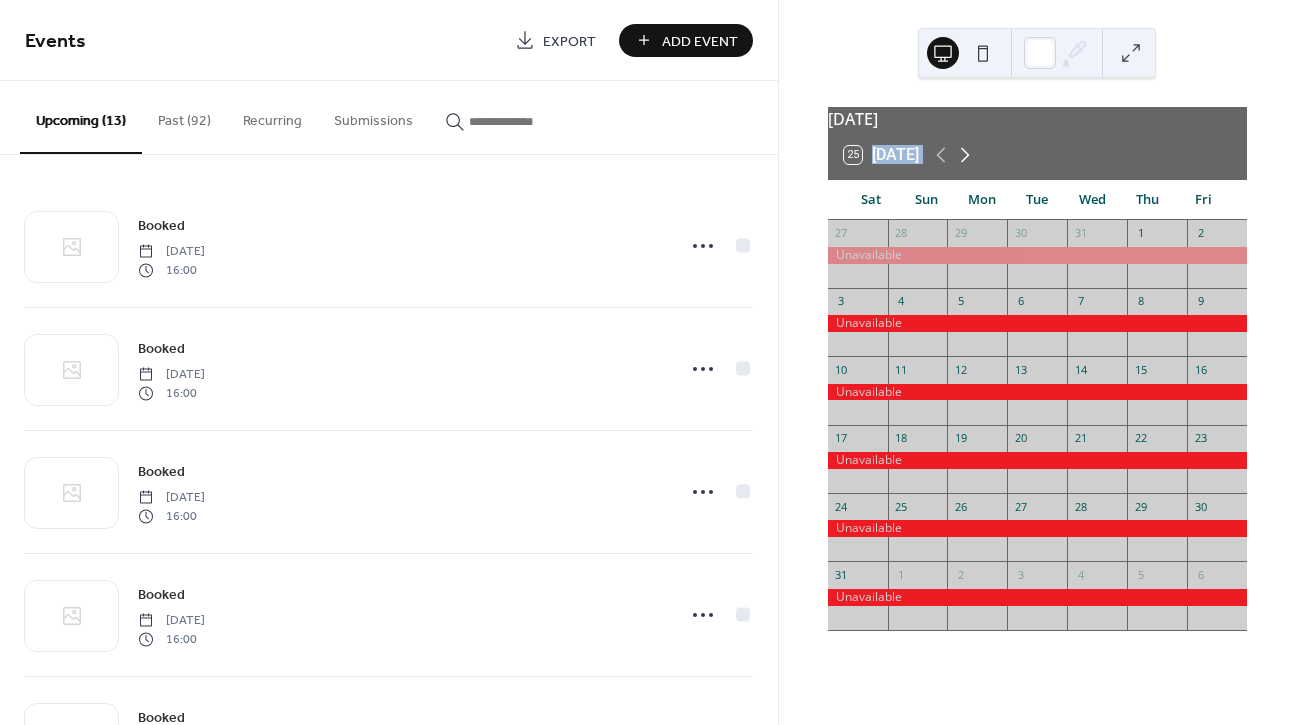 click 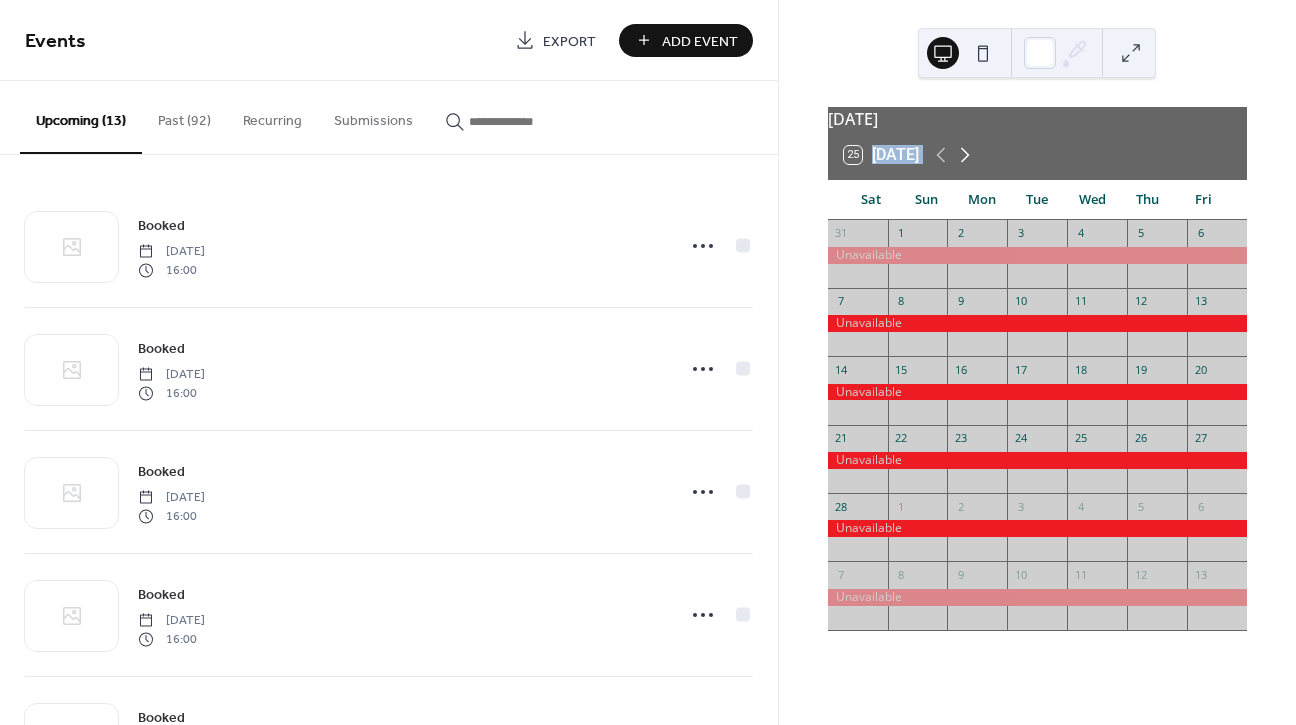 click 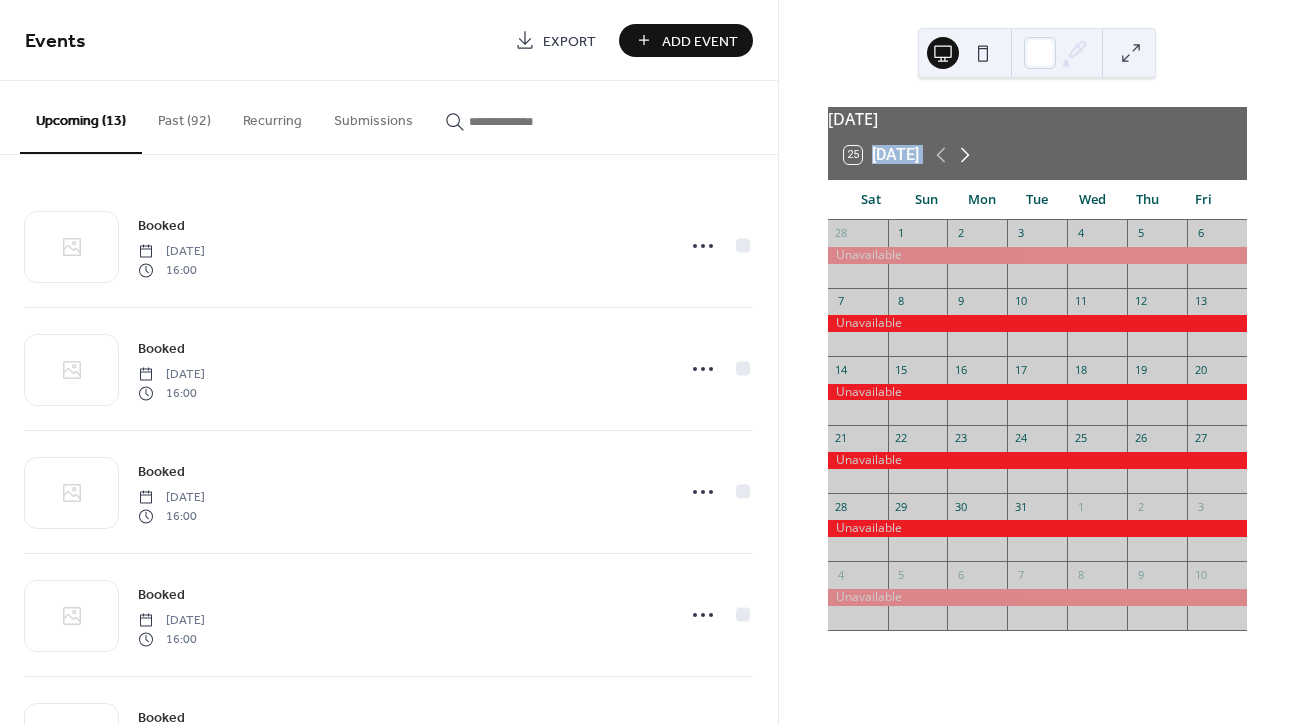 click 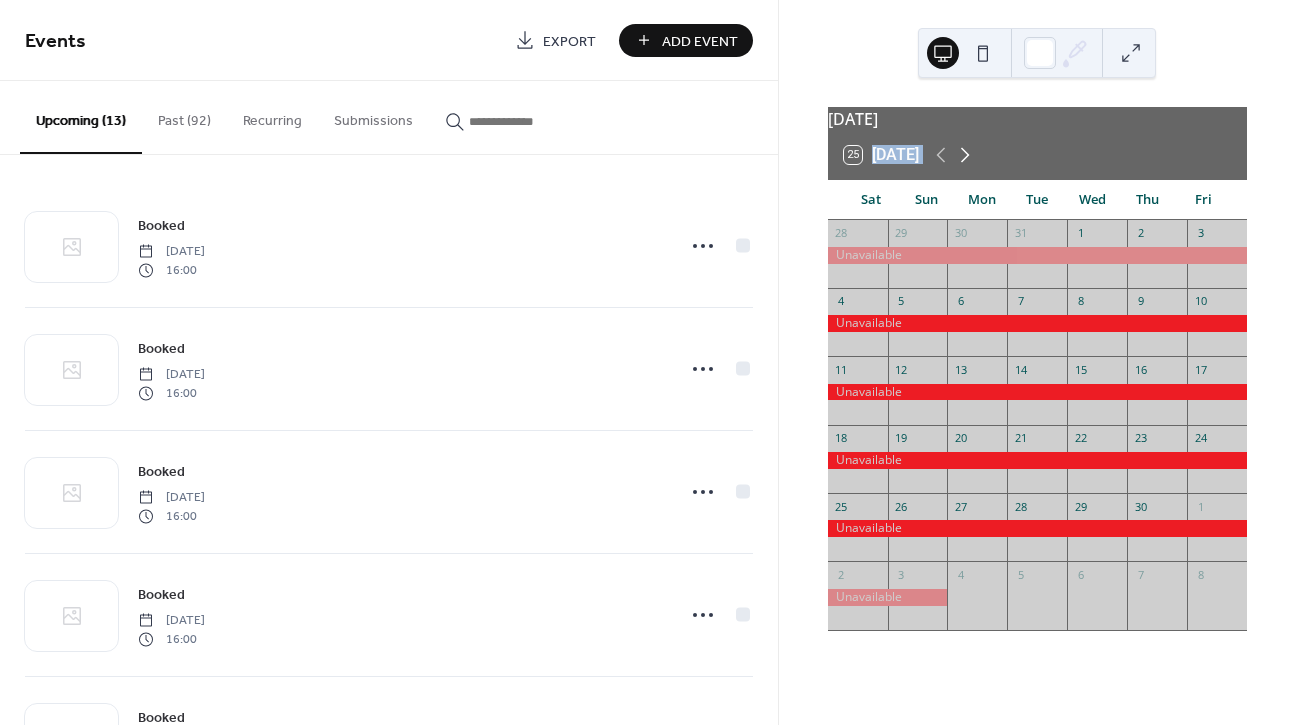 click 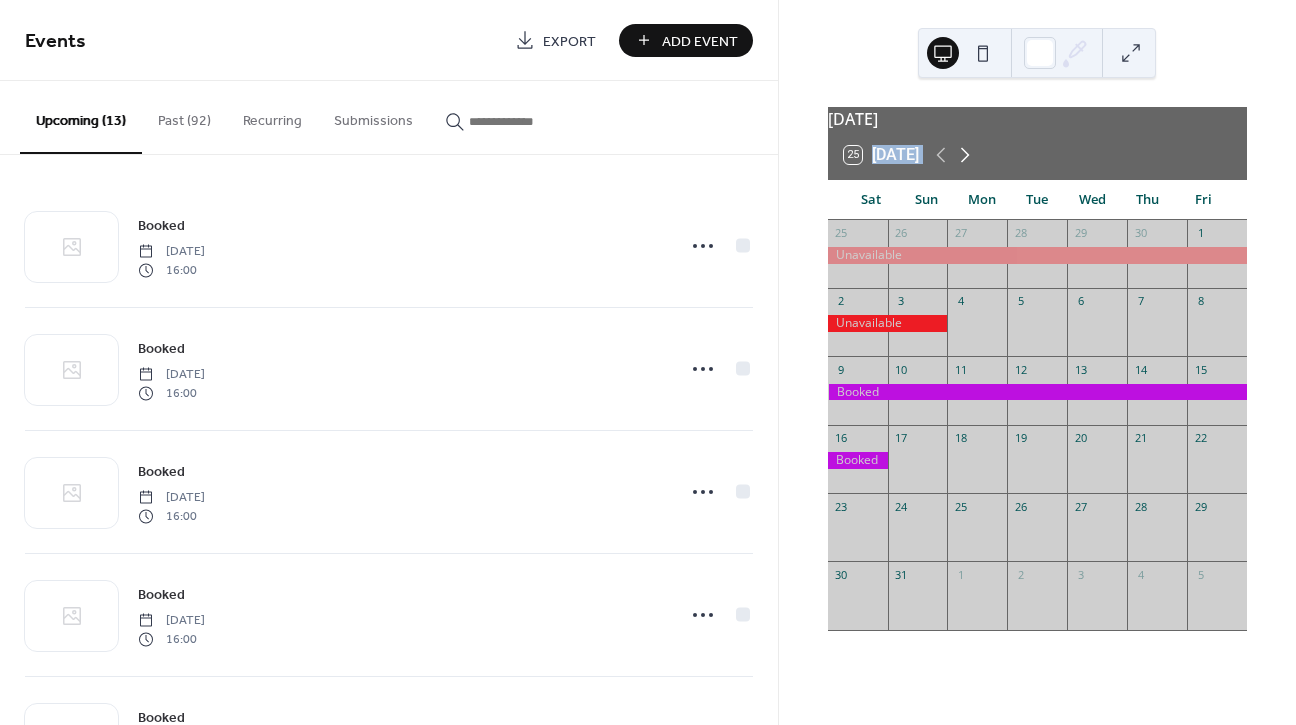 click 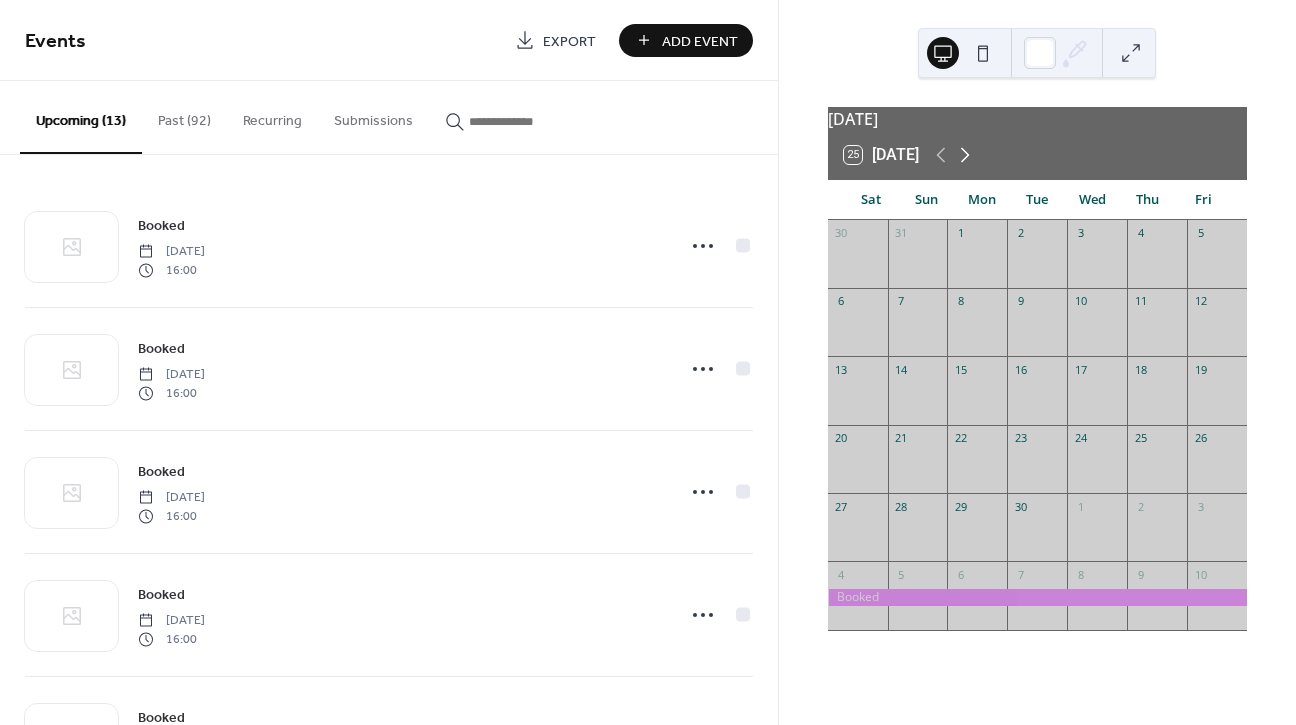 click 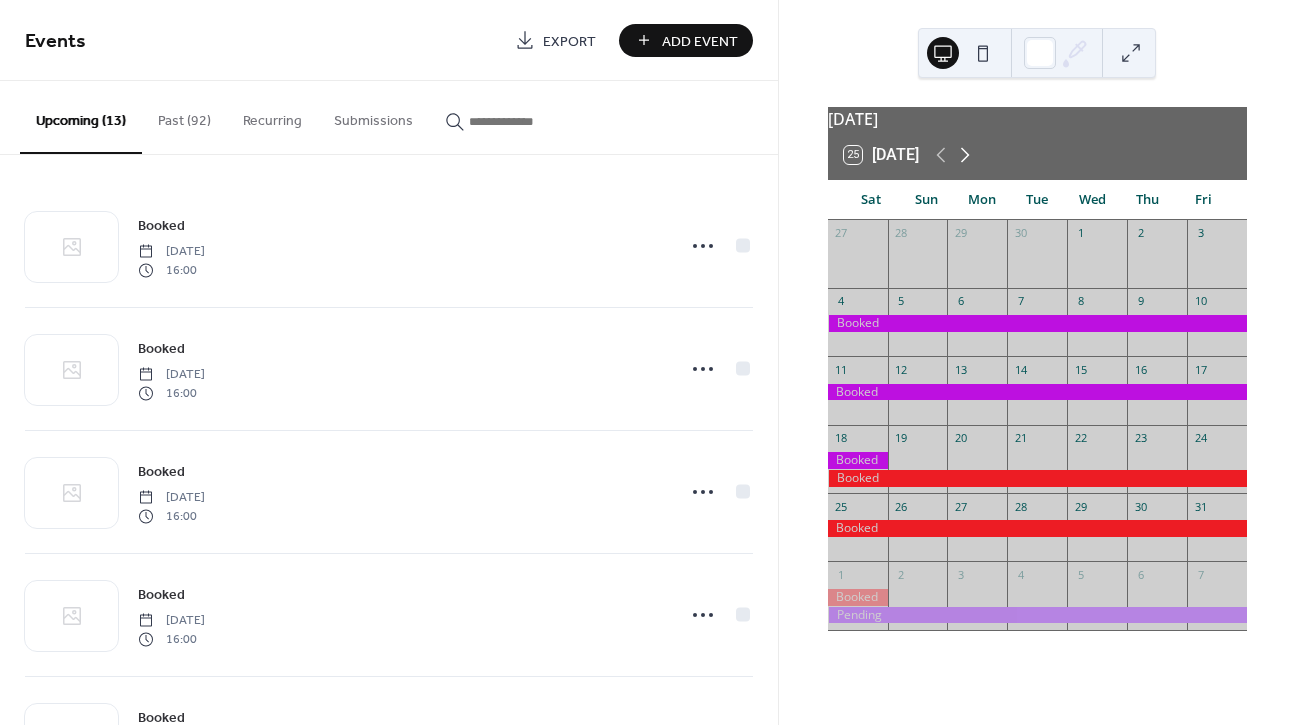 click 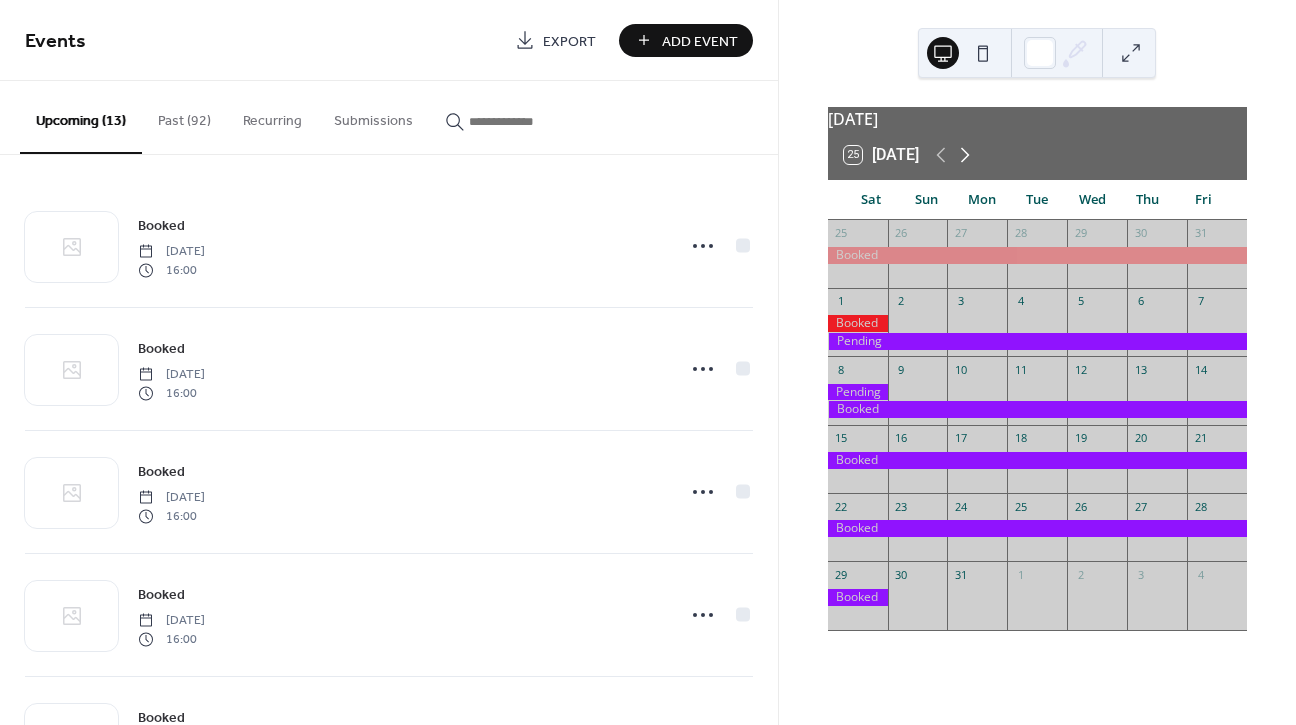 click 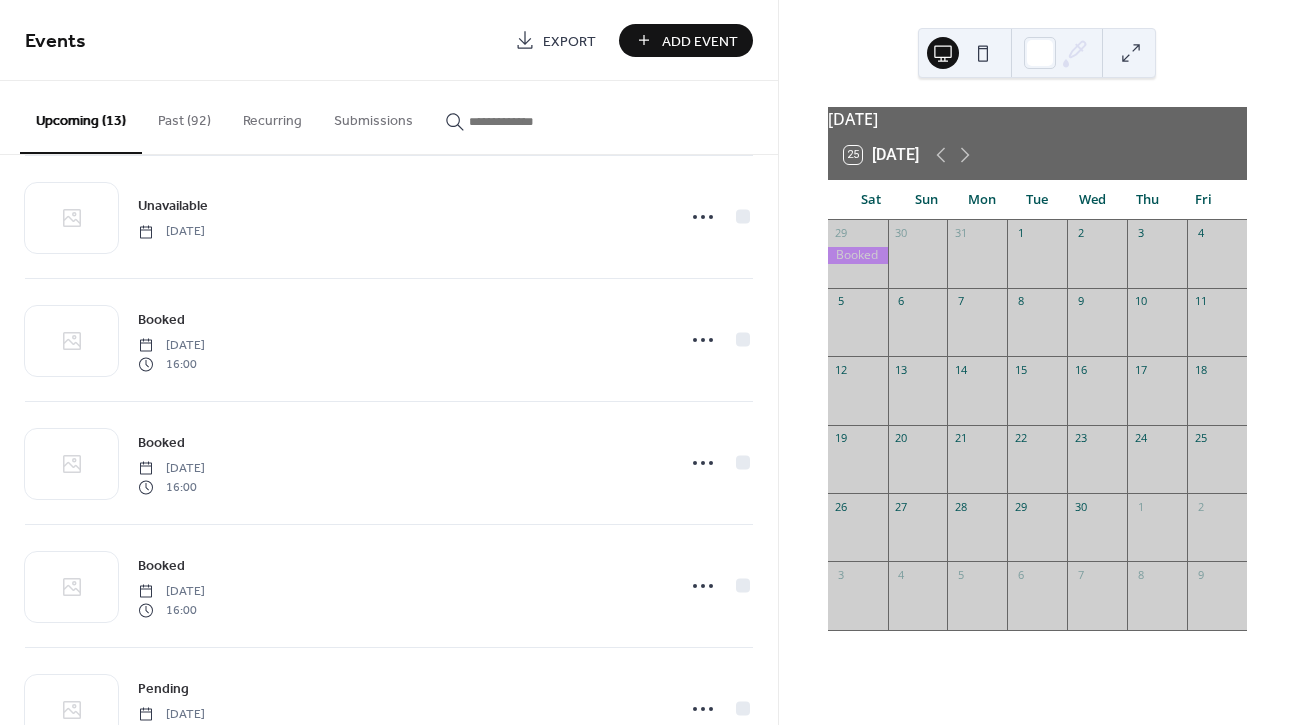 scroll, scrollTop: 916, scrollLeft: 0, axis: vertical 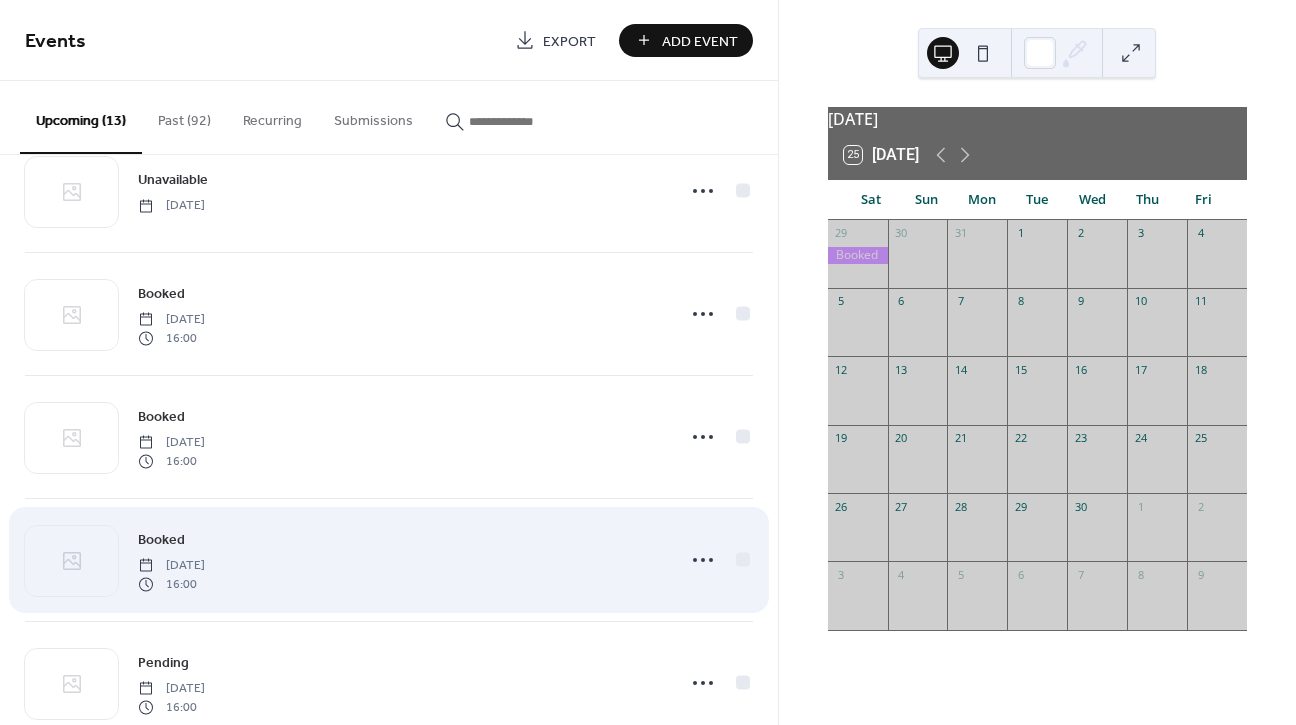 click on "Booked Saturday, July 18, 2026 16:00" at bounding box center (400, 560) 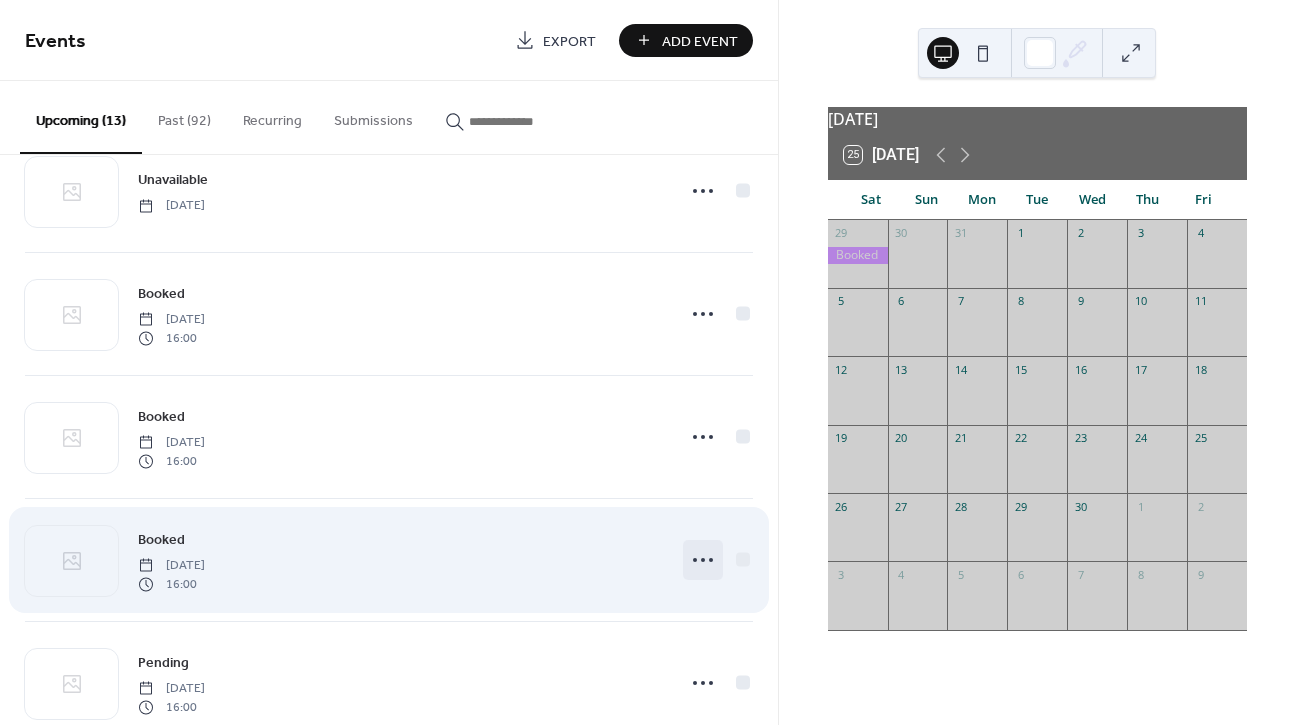 click 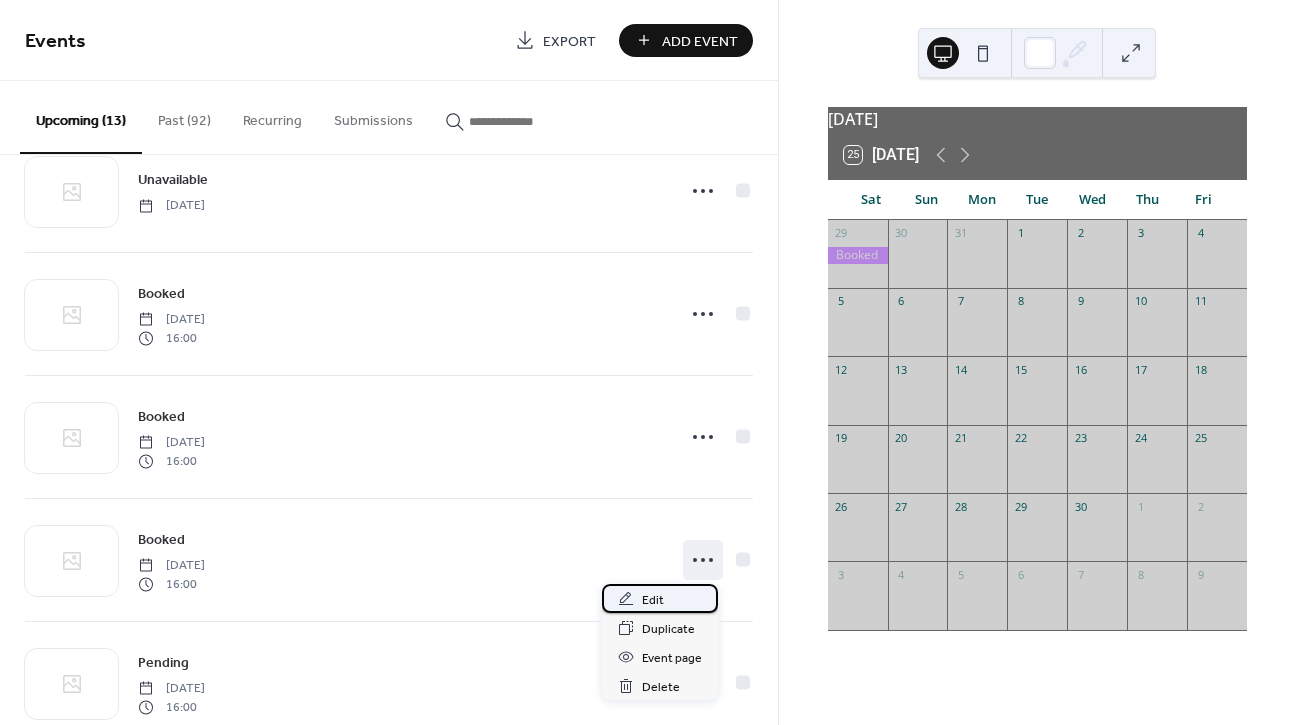 click on "Edit" at bounding box center [653, 600] 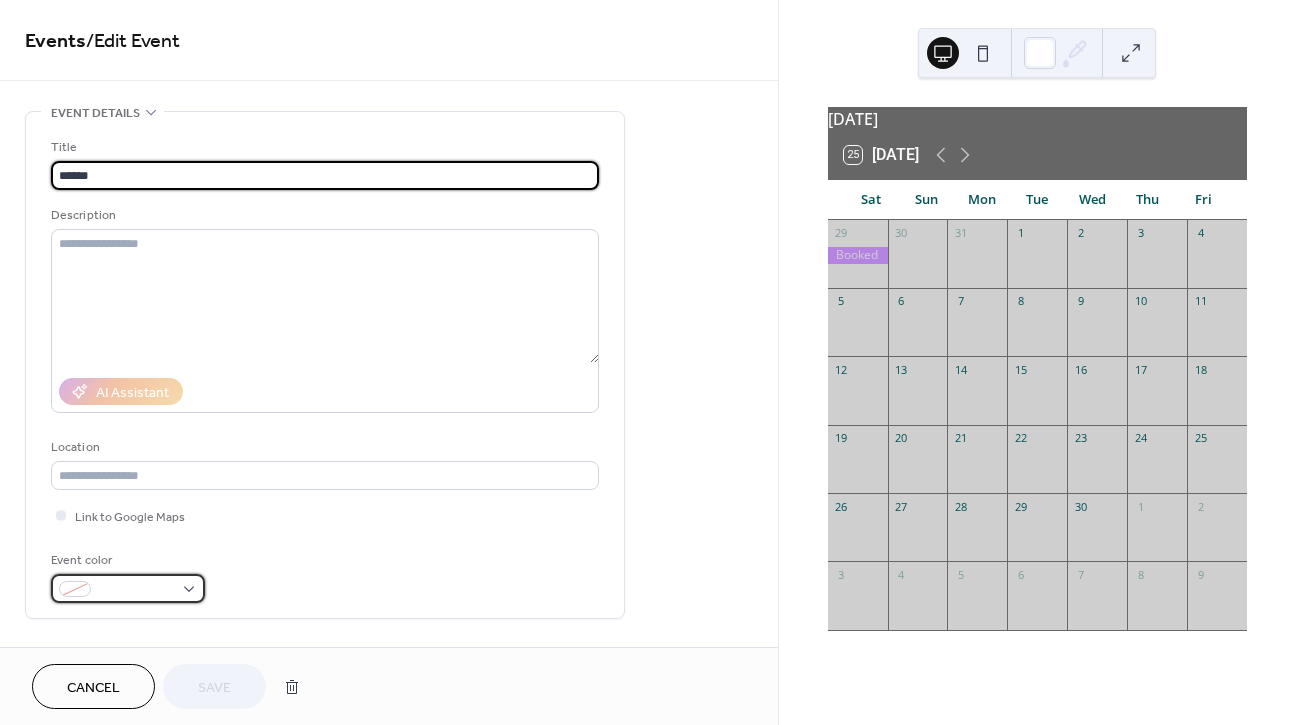 click at bounding box center [128, 588] 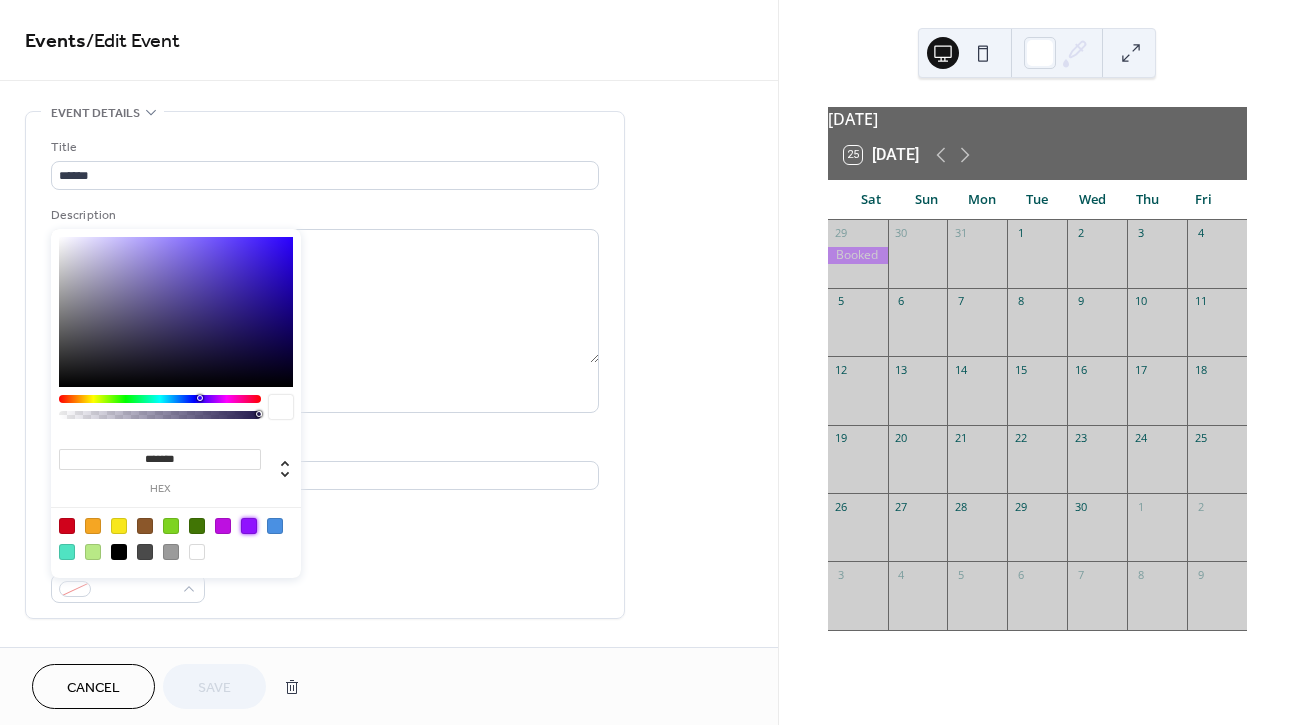 click at bounding box center [249, 526] 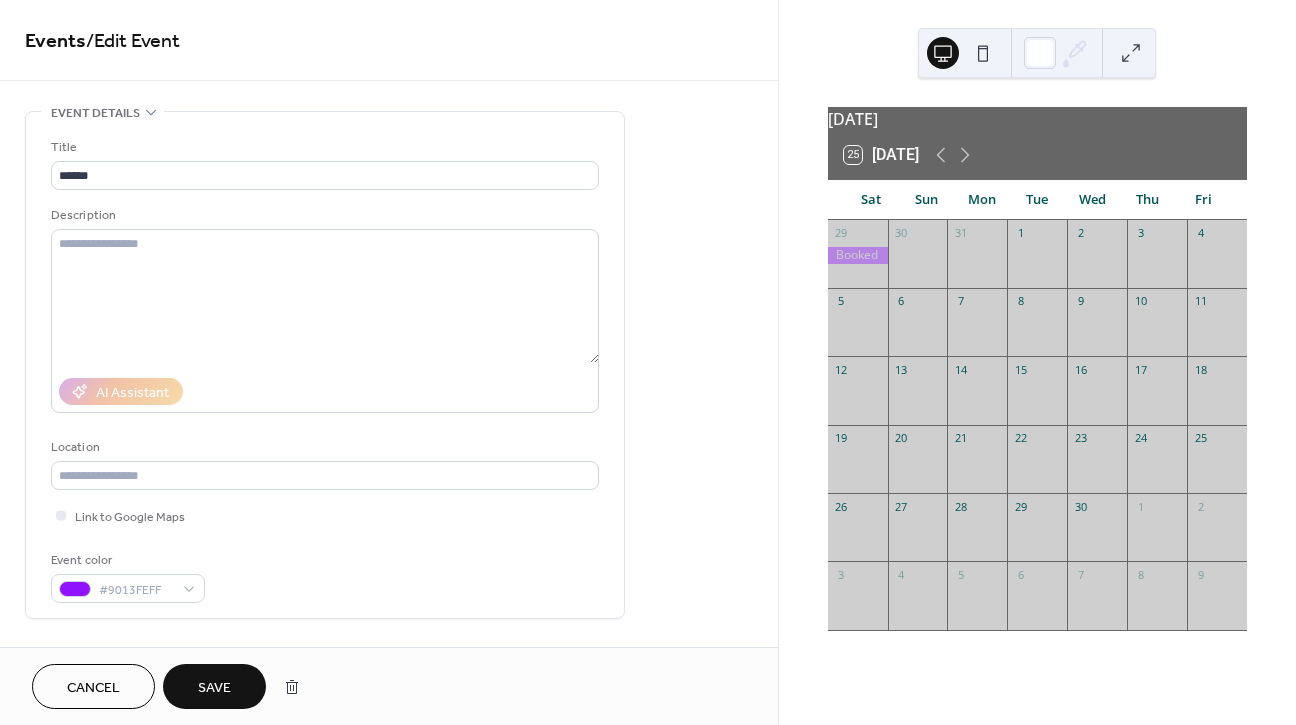click on "Save" at bounding box center (214, 688) 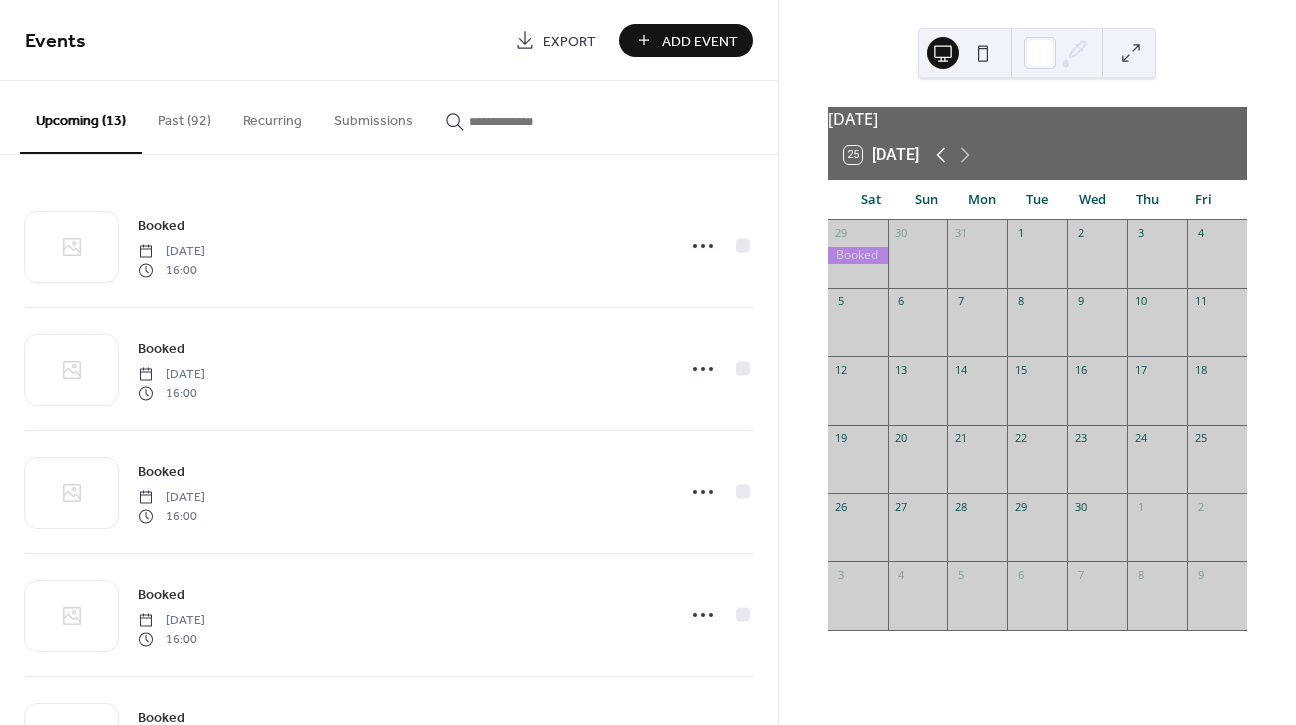click 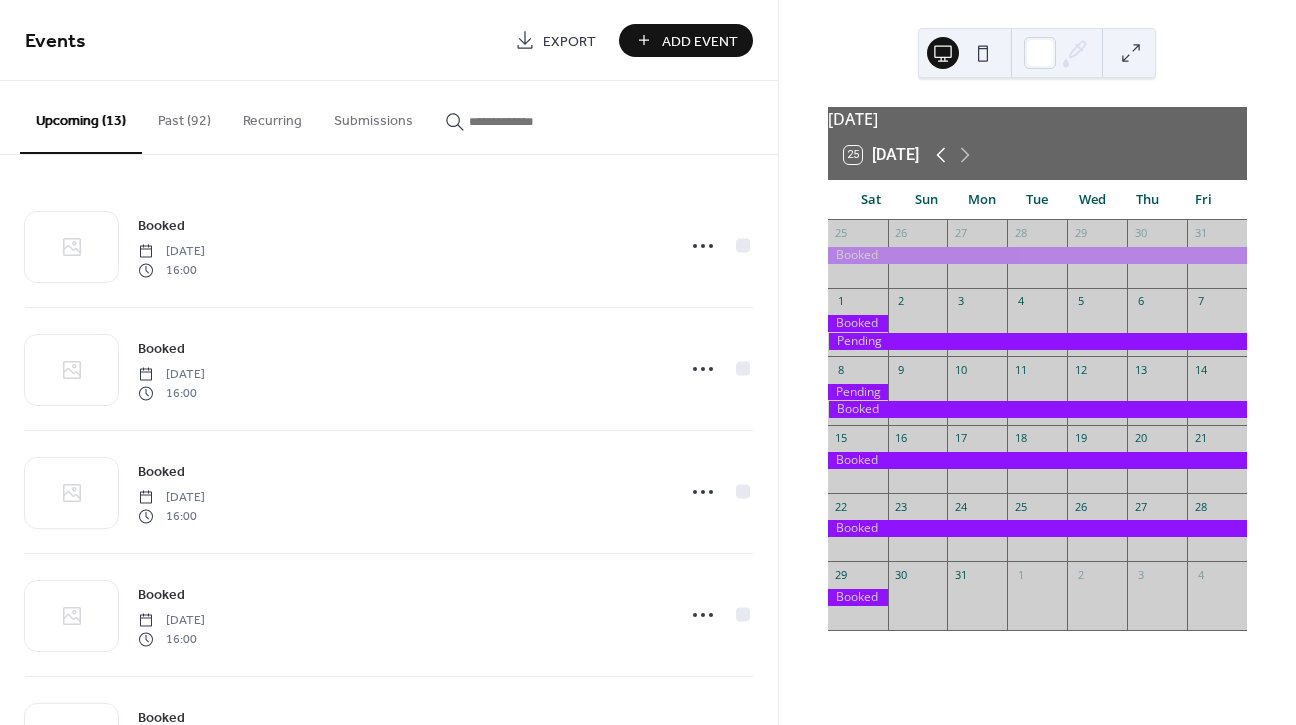 click 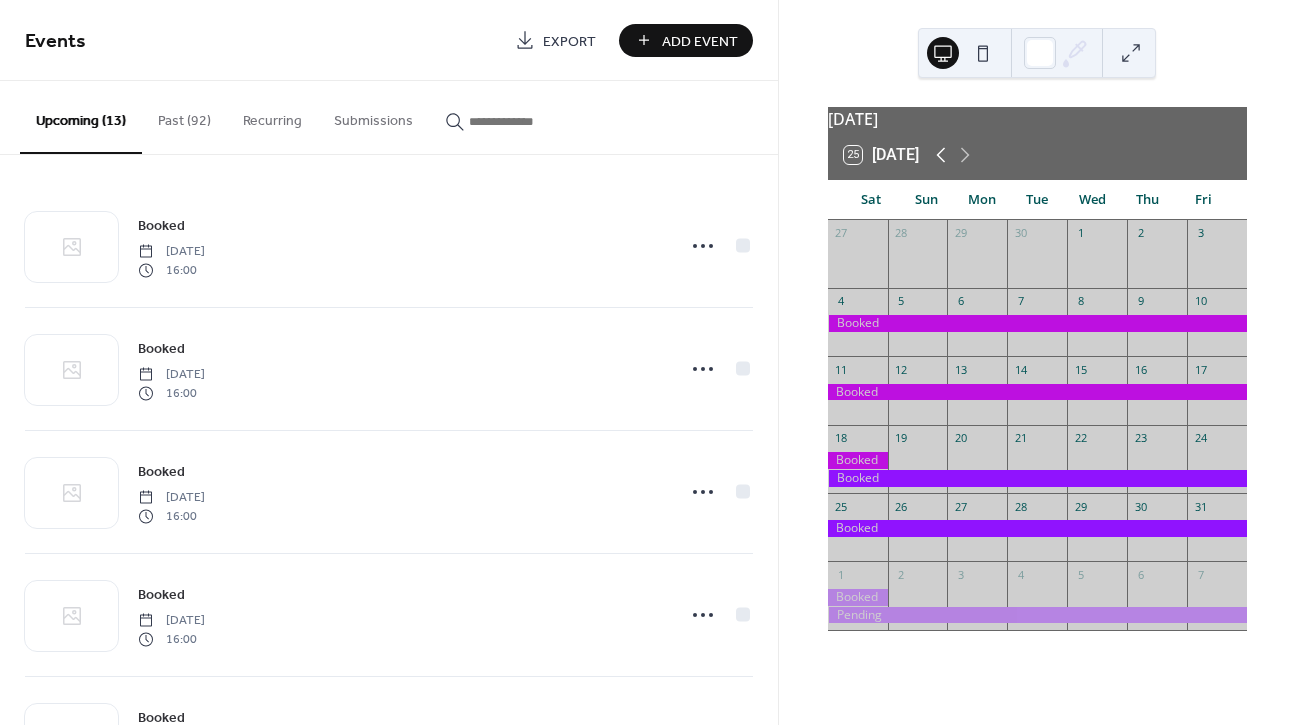 click 